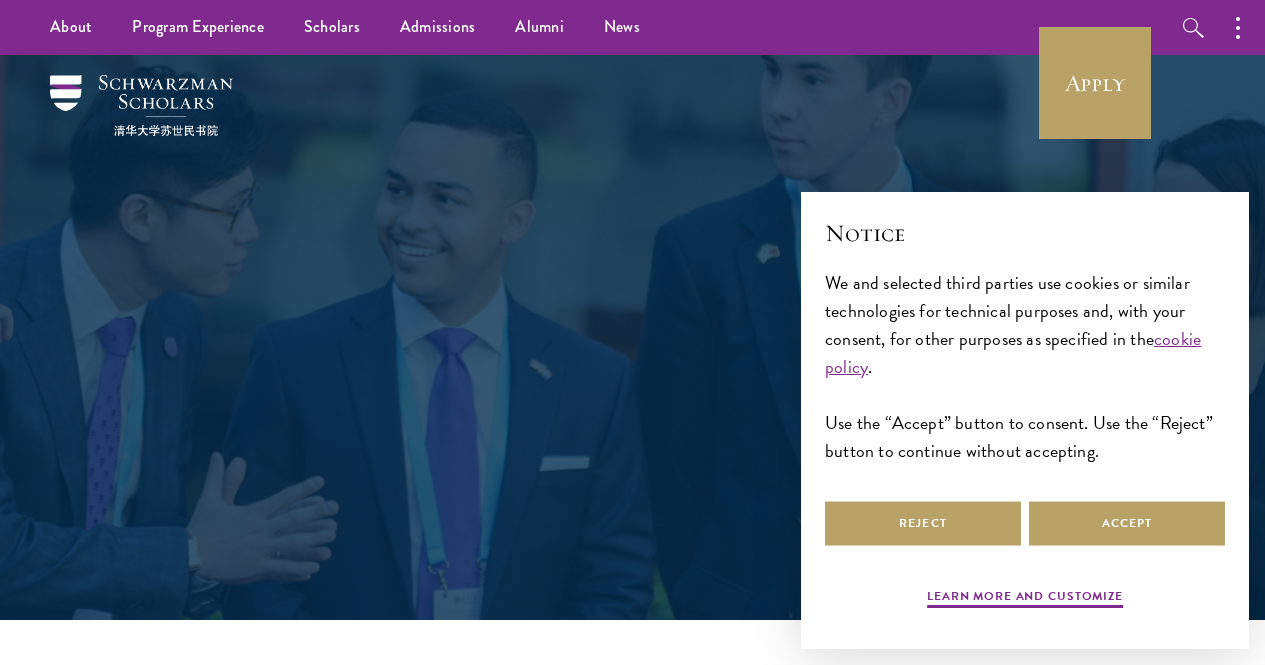 scroll, scrollTop: 0, scrollLeft: 0, axis: both 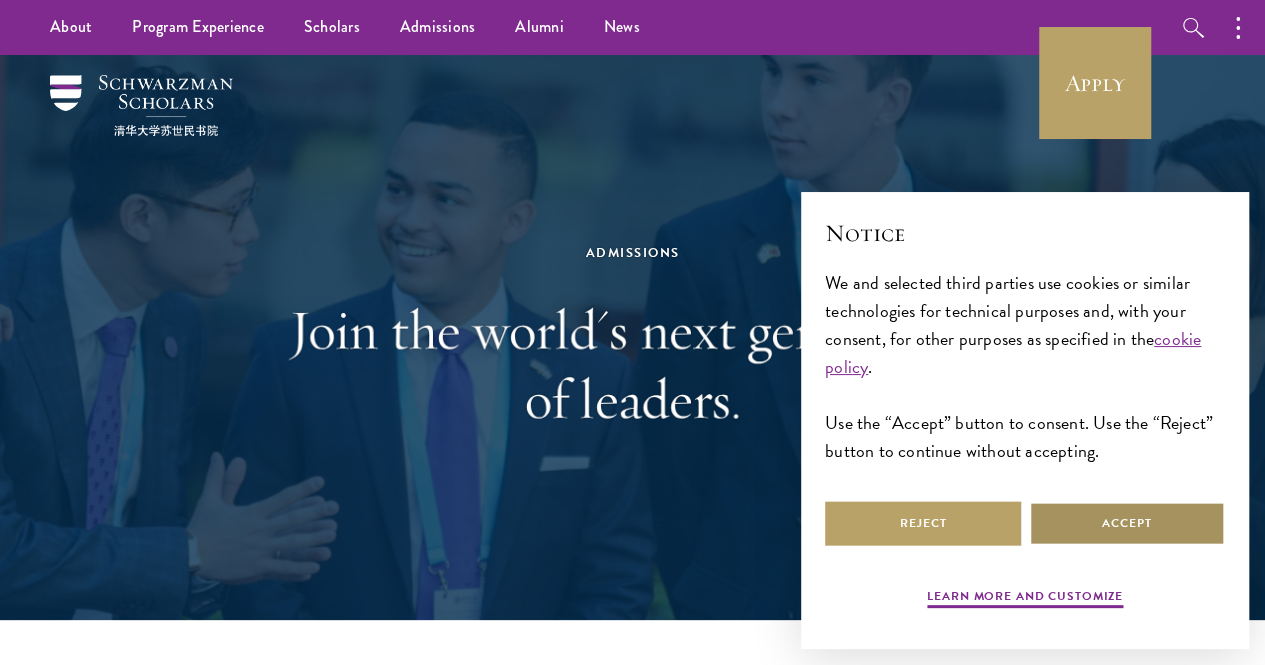 click on "Accept" at bounding box center [1127, 523] 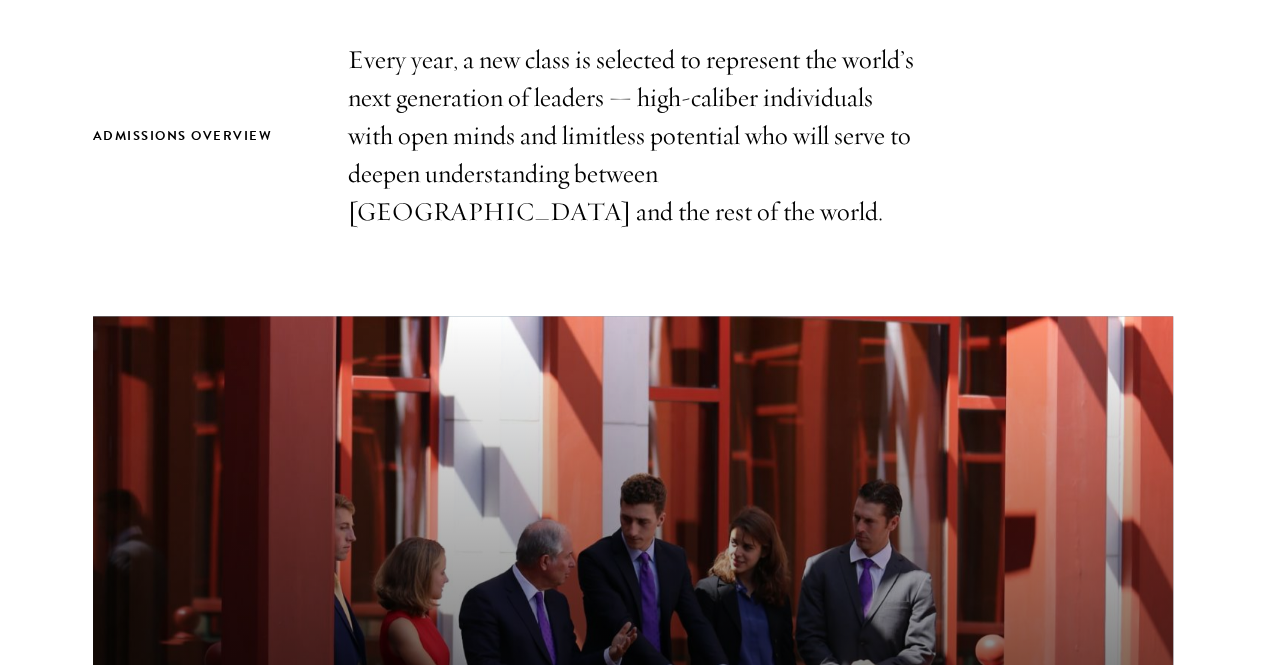 scroll, scrollTop: 686, scrollLeft: 0, axis: vertical 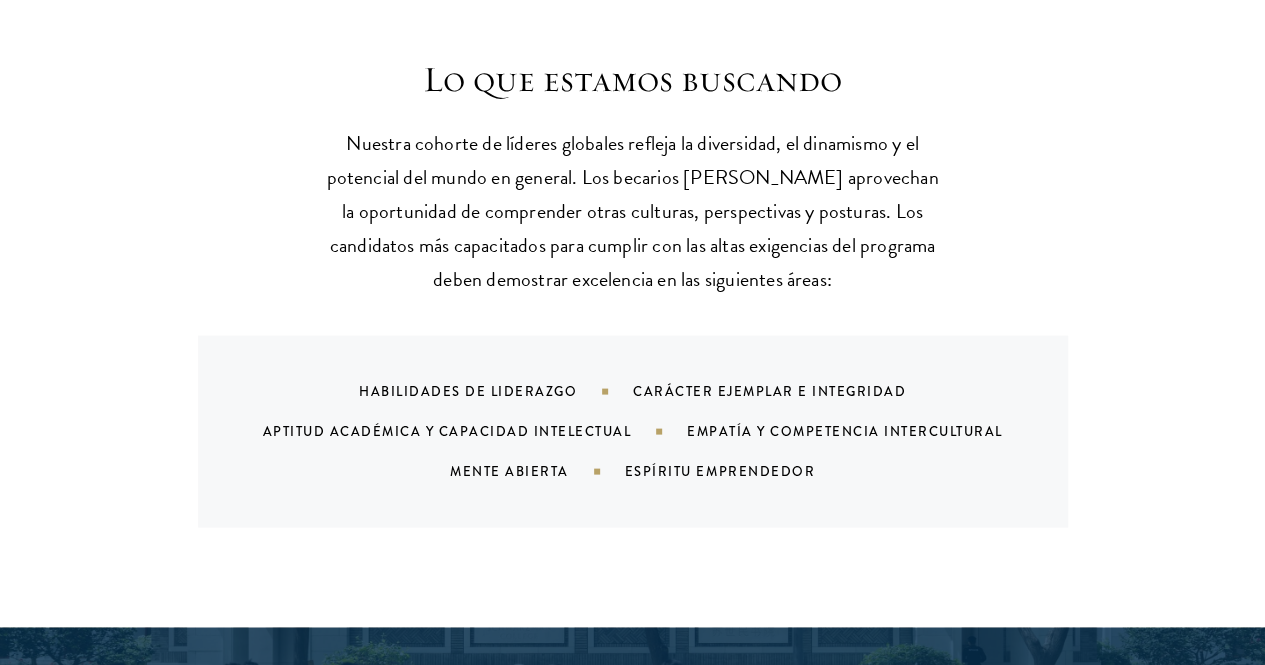 click on "Lo que estamos buscando
Nuestra cohorte de líderes globales refleja la diversidad, el dinamismo y el potencial del mundo en general. Los becarios Schwarzman aprovechan la oportunidad de comprender otras culturas, perspectivas y posturas. Los candidatos más capacitados para cumplir con las altas exigencias del programa deben demostrar excelencia en las siguientes áreas:
Habilidades de liderazgo
Carácter ejemplar e integridad
Aptitud académica y capacidad intelectual
Empatía y competencia intercultural
Mente abierta
Espíritu emprendedor" at bounding box center [633, 292] 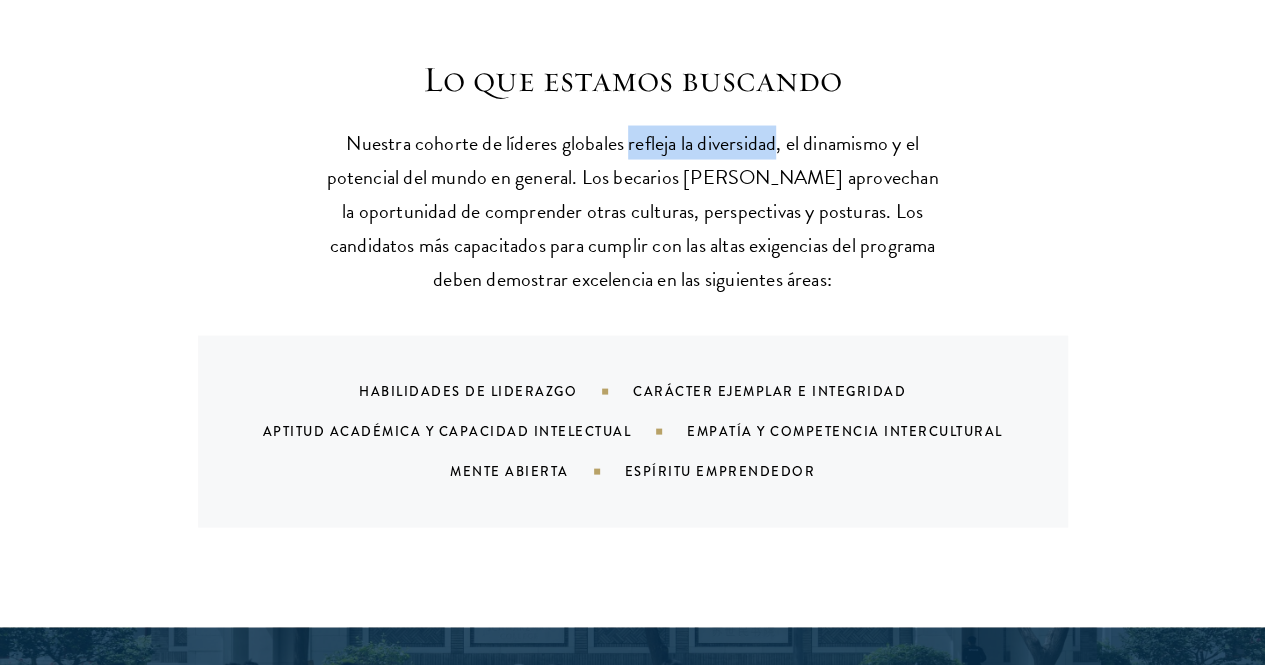drag, startPoint x: 637, startPoint y: 143, endPoint x: 800, endPoint y: 153, distance: 163.30646 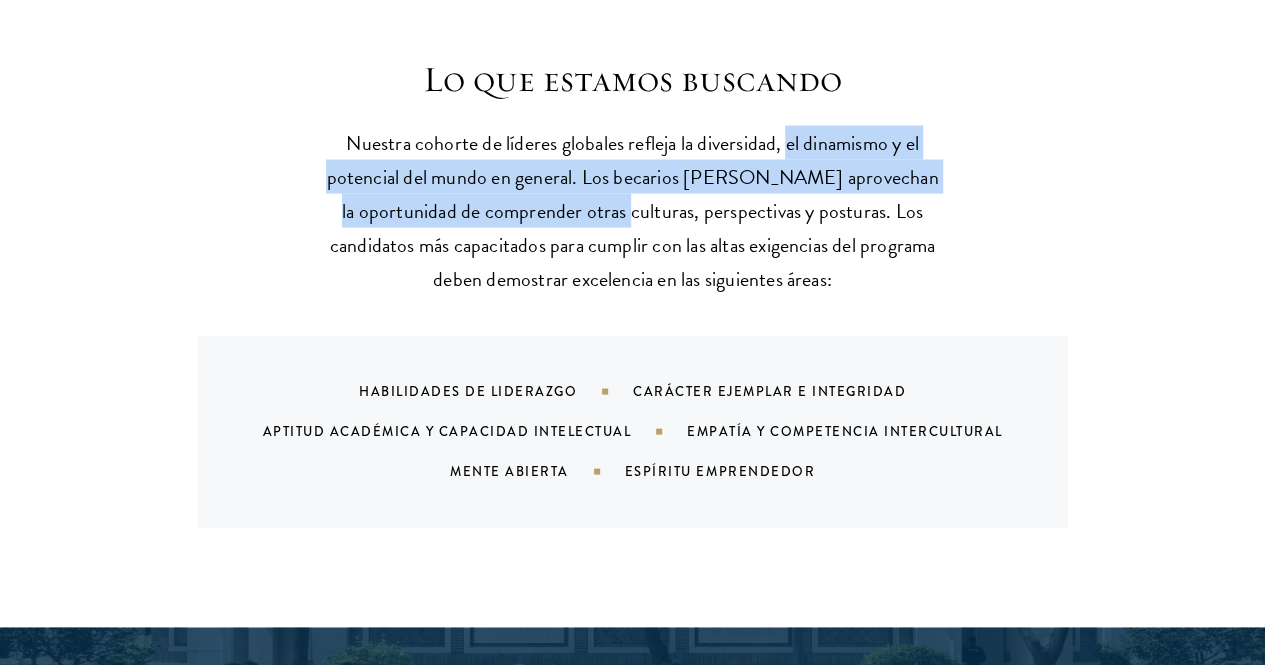 drag, startPoint x: 816, startPoint y: 143, endPoint x: 776, endPoint y: 207, distance: 75.47185 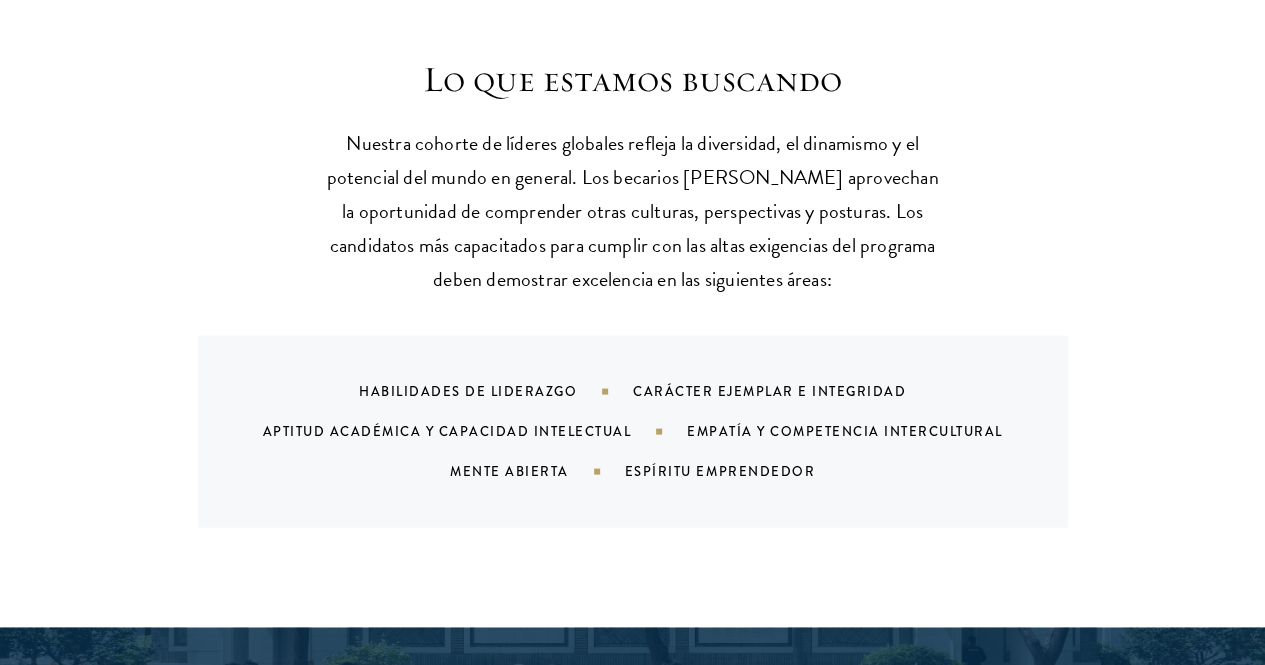 click on "Nuestra cohorte de líderes globales refleja la diversidad, el dinamismo y el potencial del mundo en general. Los becarios Schwarzman aprovechan la oportunidad de comprender otras culturas, perspectivas y posturas. Los candidatos más capacitados para cumplir con las altas exigencias del programa deben demostrar excelencia en las siguientes áreas:" at bounding box center [632, 210] 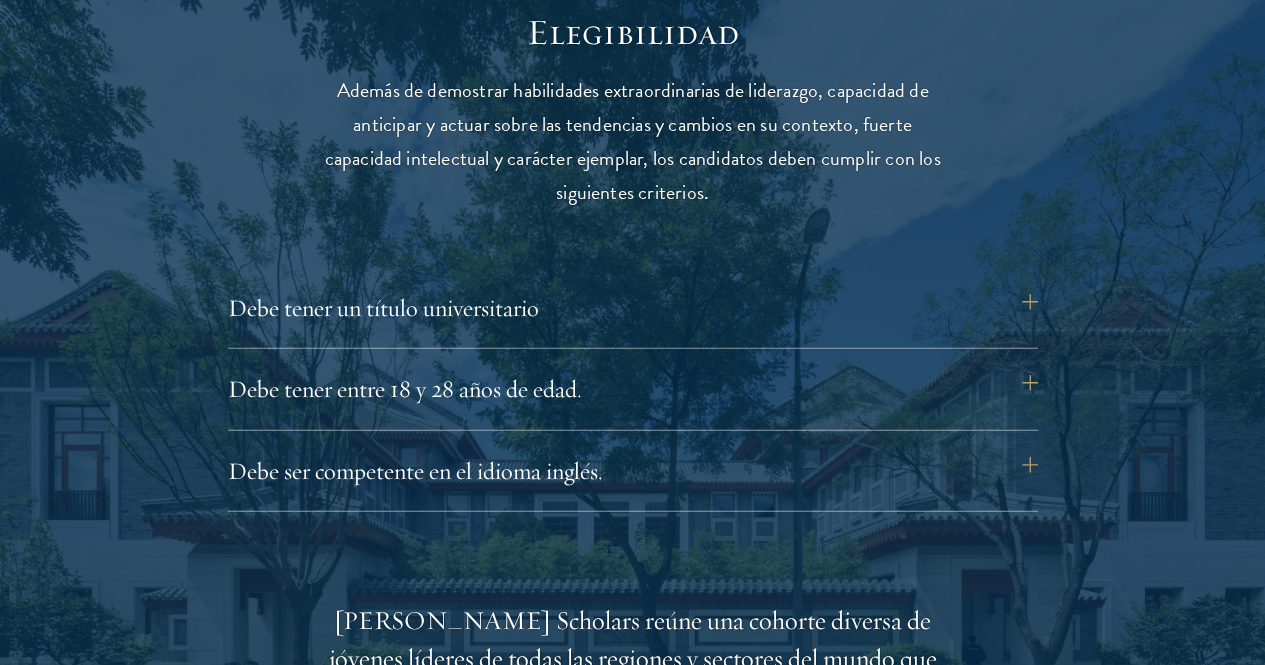 scroll, scrollTop: 2598, scrollLeft: 0, axis: vertical 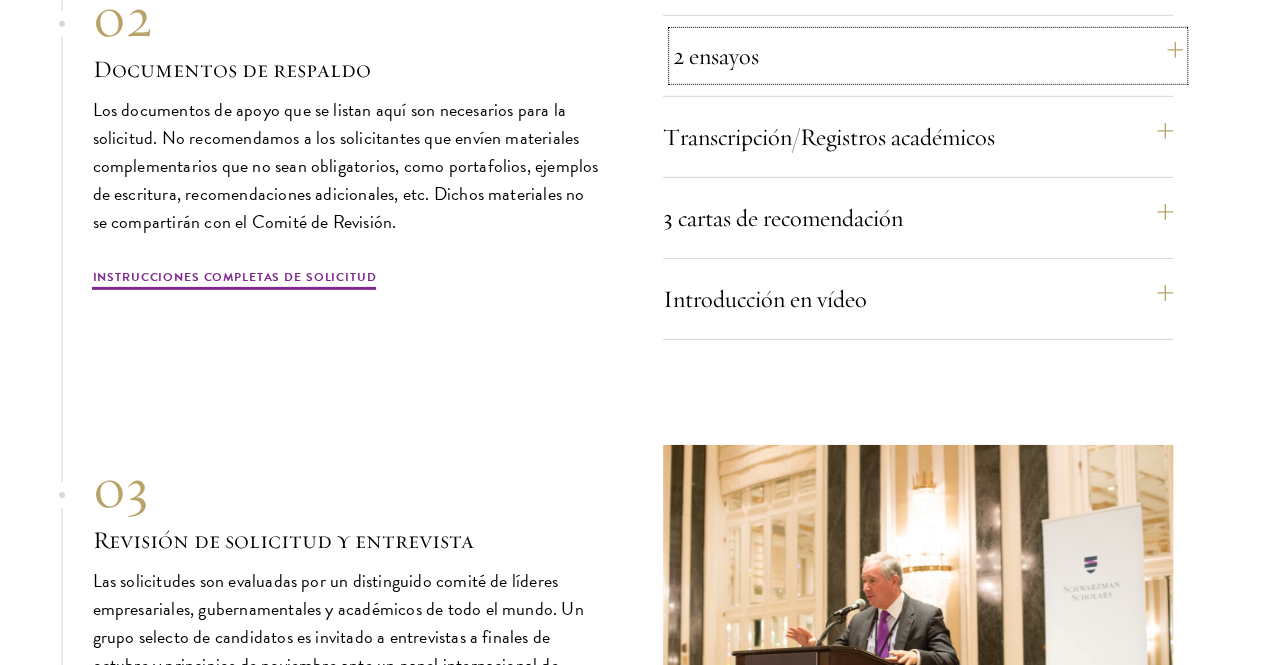 click on "2 ensayos" at bounding box center (928, 56) 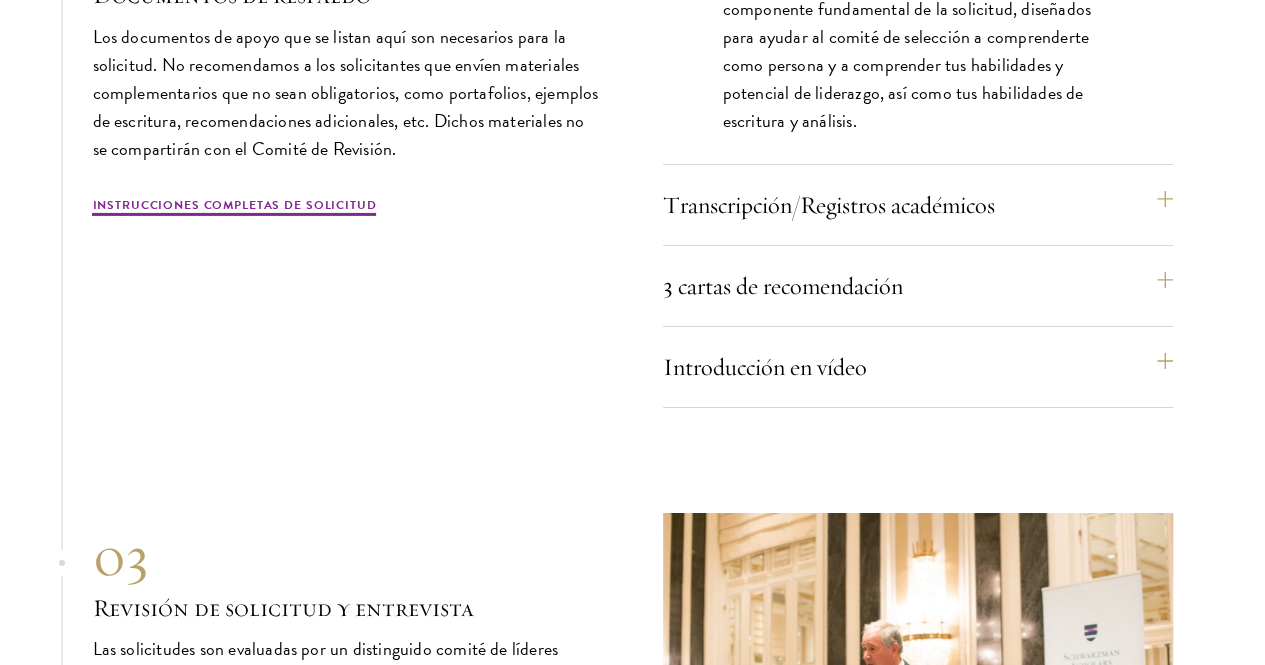 scroll, scrollTop: 7095, scrollLeft: 0, axis: vertical 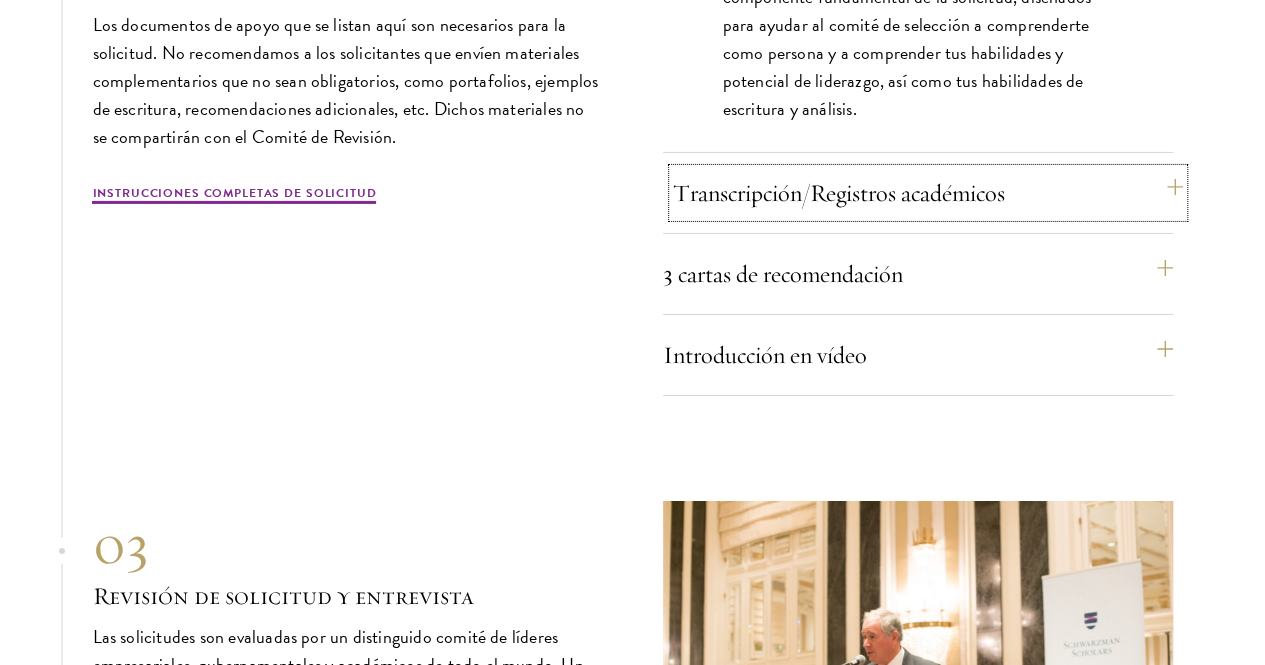 click on "Transcripción/Registros académicos" at bounding box center [839, 193] 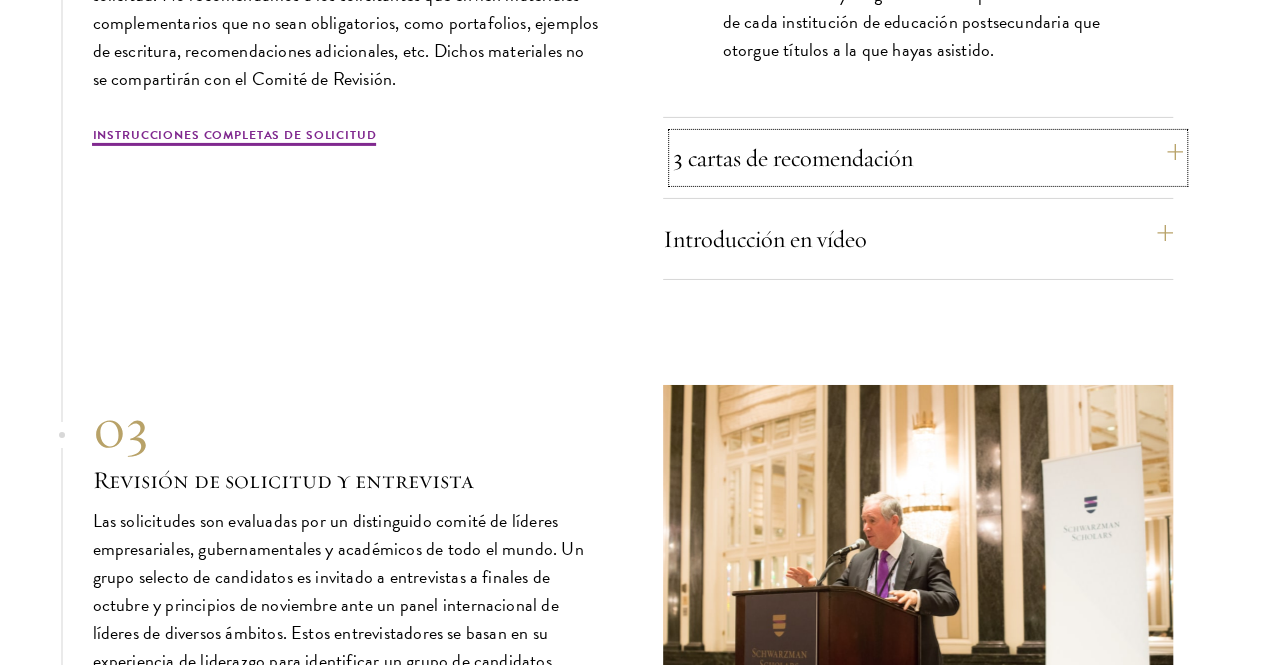 click on "3 cartas de recomendación" at bounding box center (928, 158) 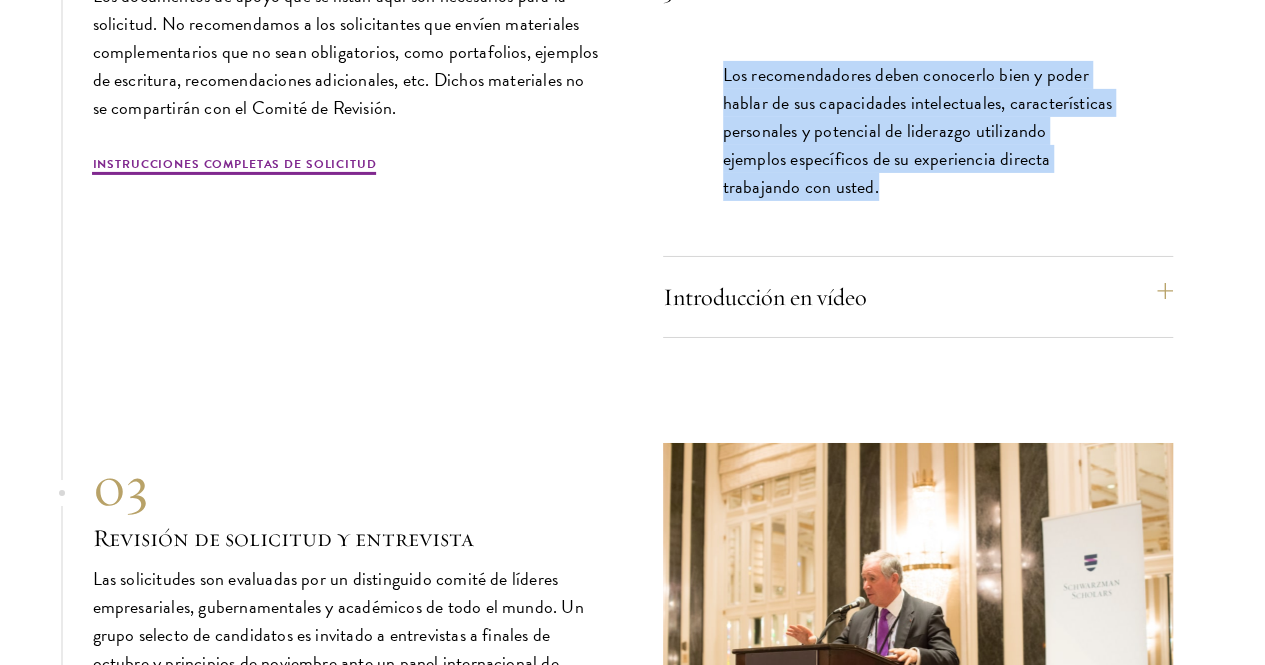 drag, startPoint x: 724, startPoint y: 312, endPoint x: 947, endPoint y: 425, distance: 249.996 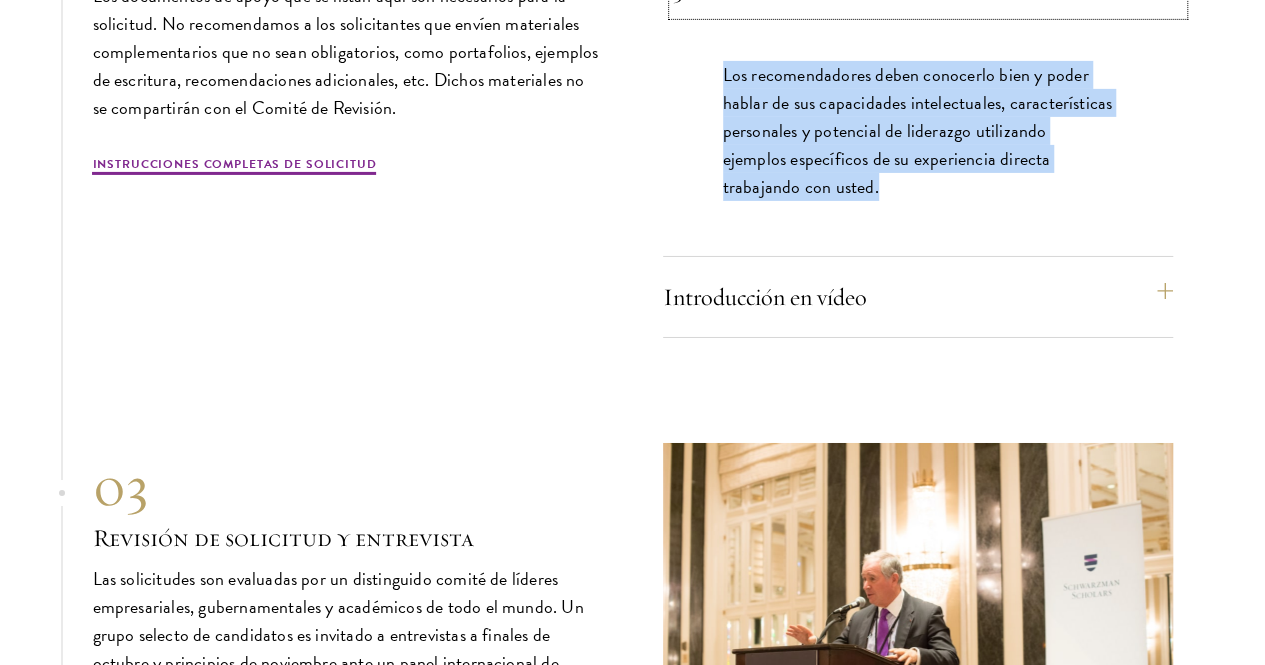 click on "3 cartas de recomendación" at bounding box center (928, -9) 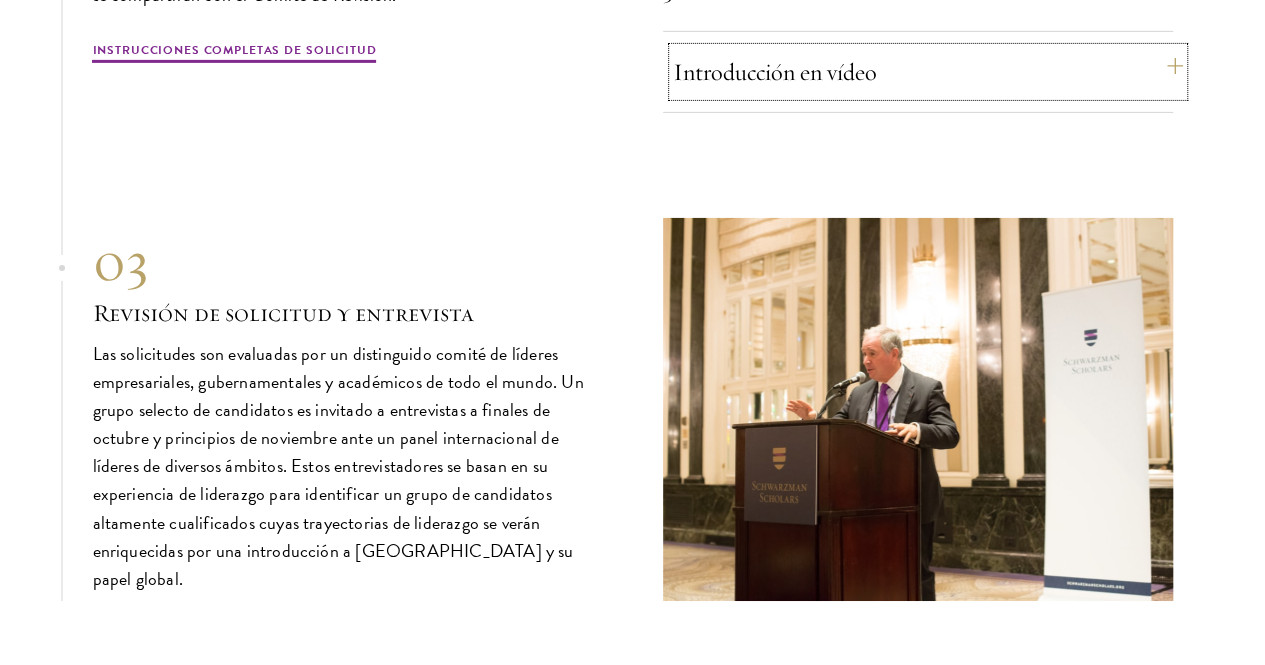 click on "Introducción en vídeo" at bounding box center (928, 72) 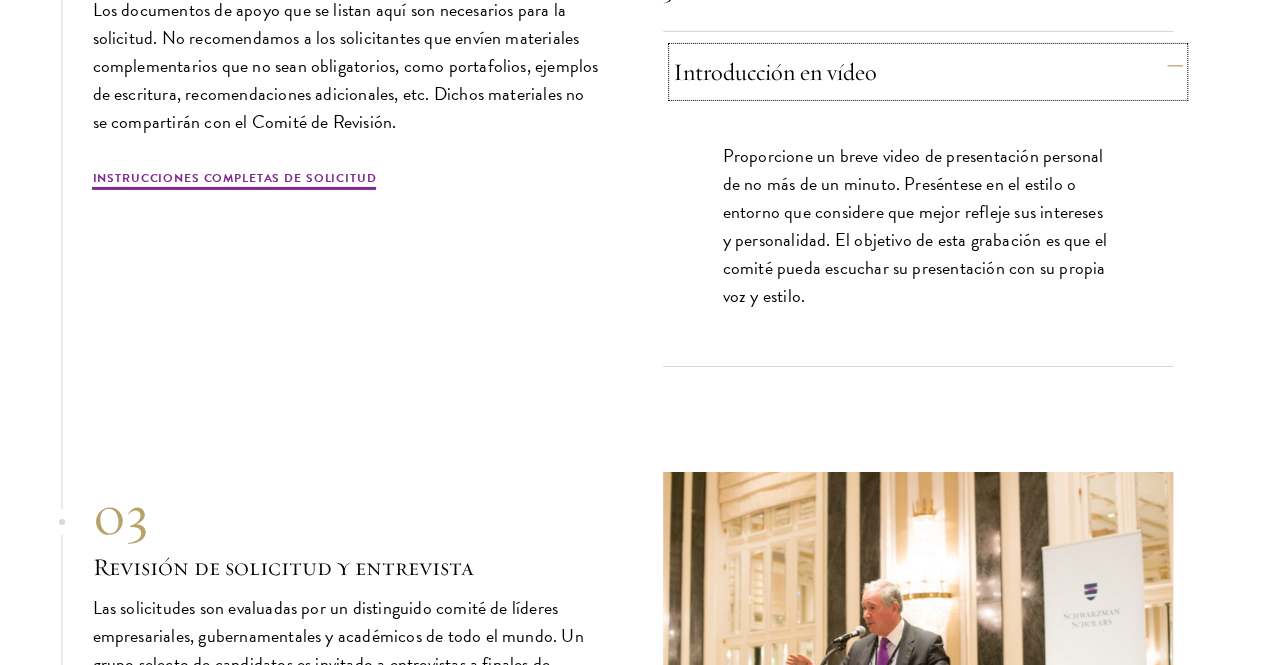 click on "Introducción en vídeo" at bounding box center (928, 72) 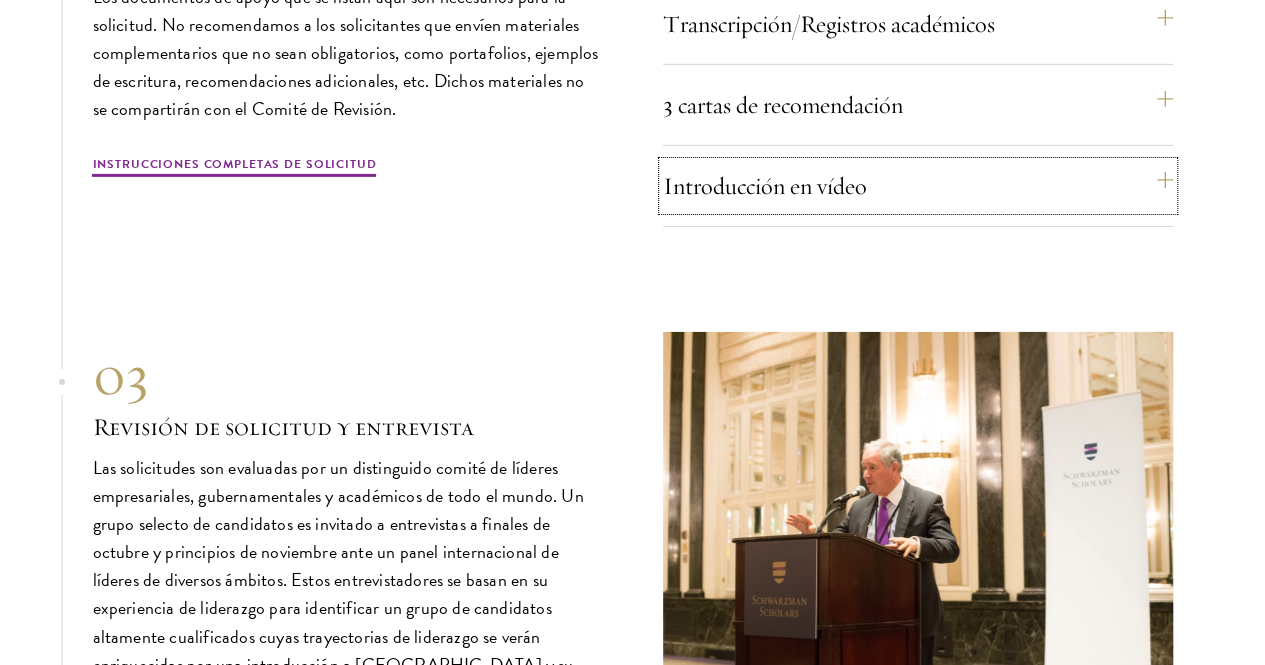 scroll, scrollTop: 7005, scrollLeft: 0, axis: vertical 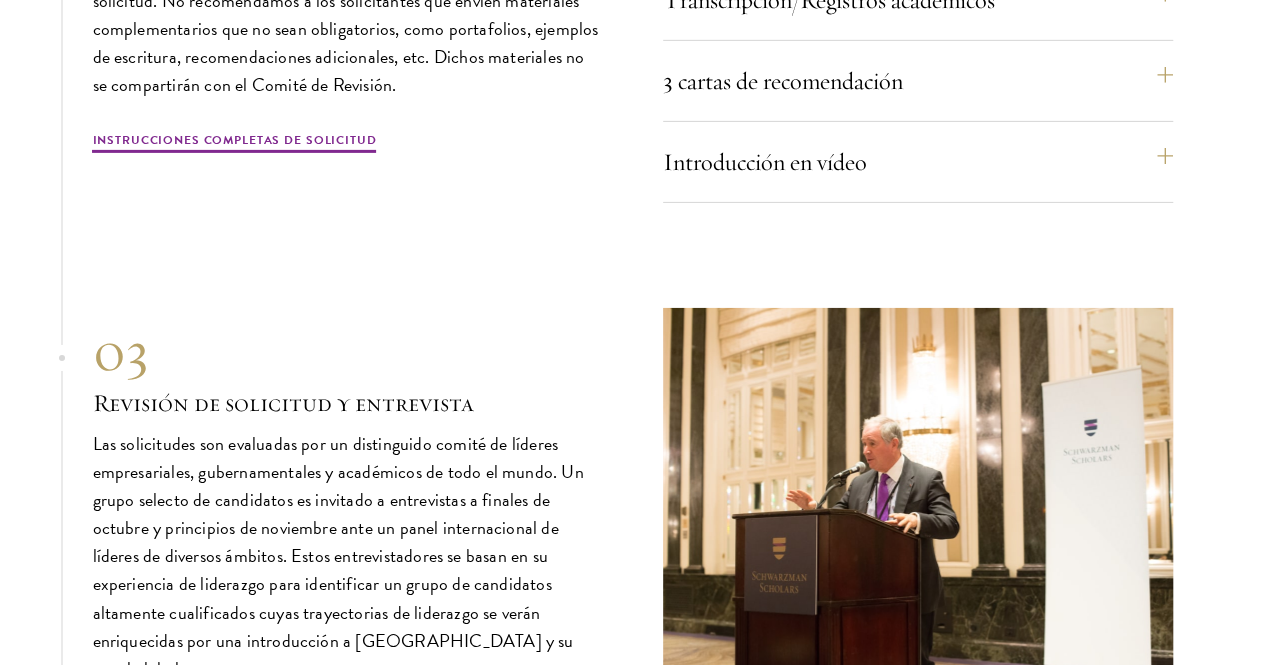 click on "Reanudar" at bounding box center [928, -162] 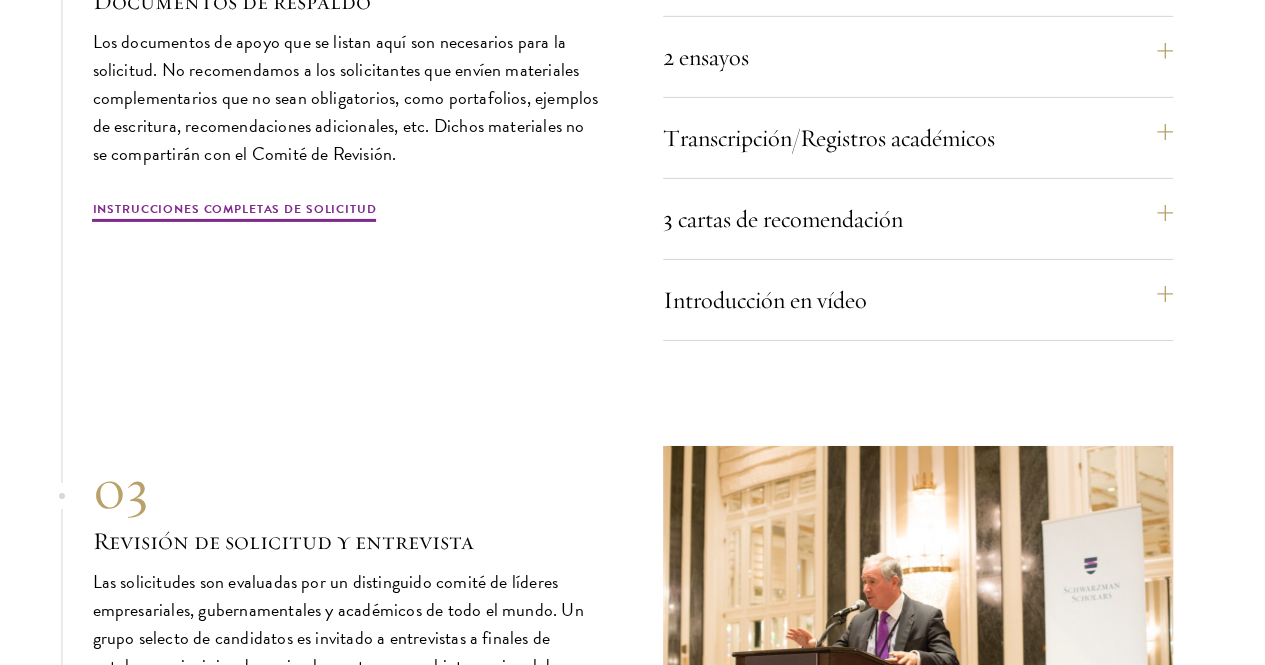 click on "Reanudar" at bounding box center (928, -162) 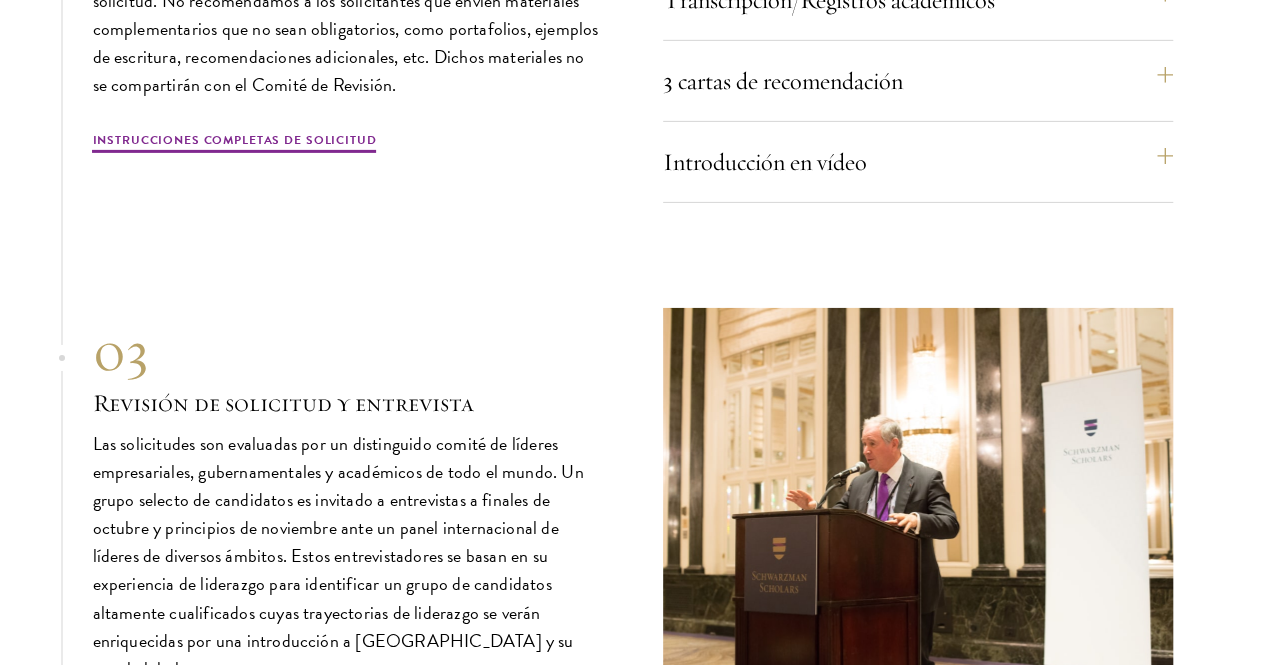 click on "2 ensayos" at bounding box center [928, -81] 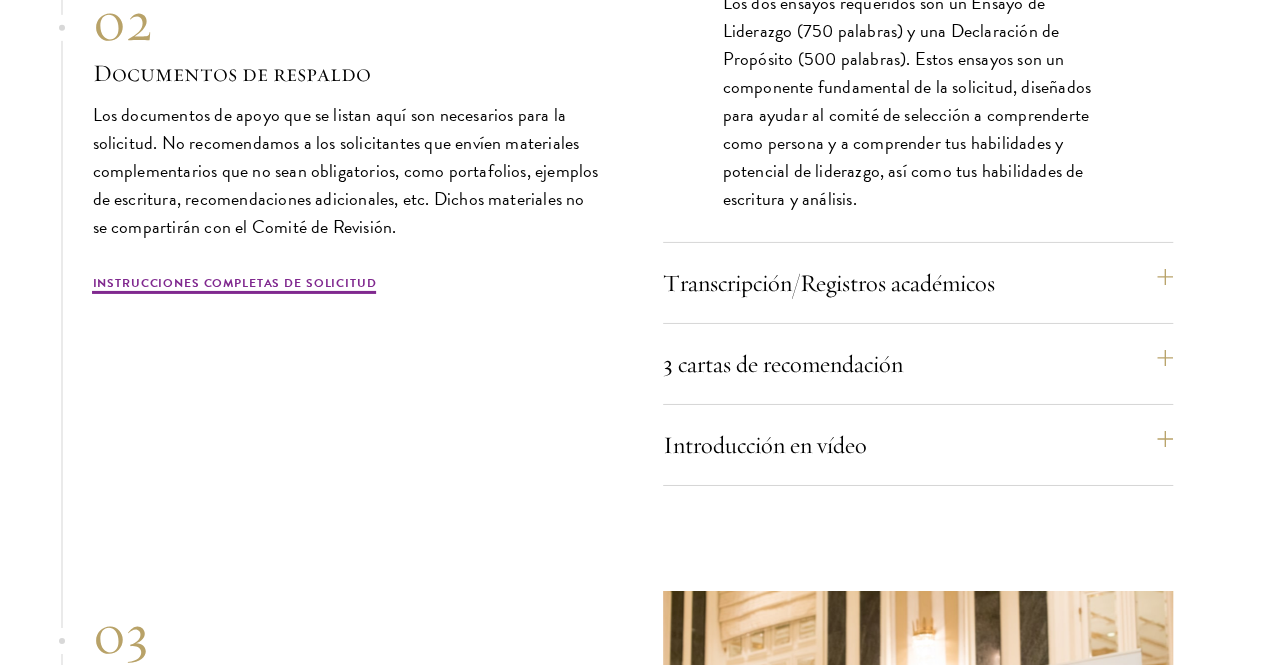 click on "2 ensayos" at bounding box center (928, -81) 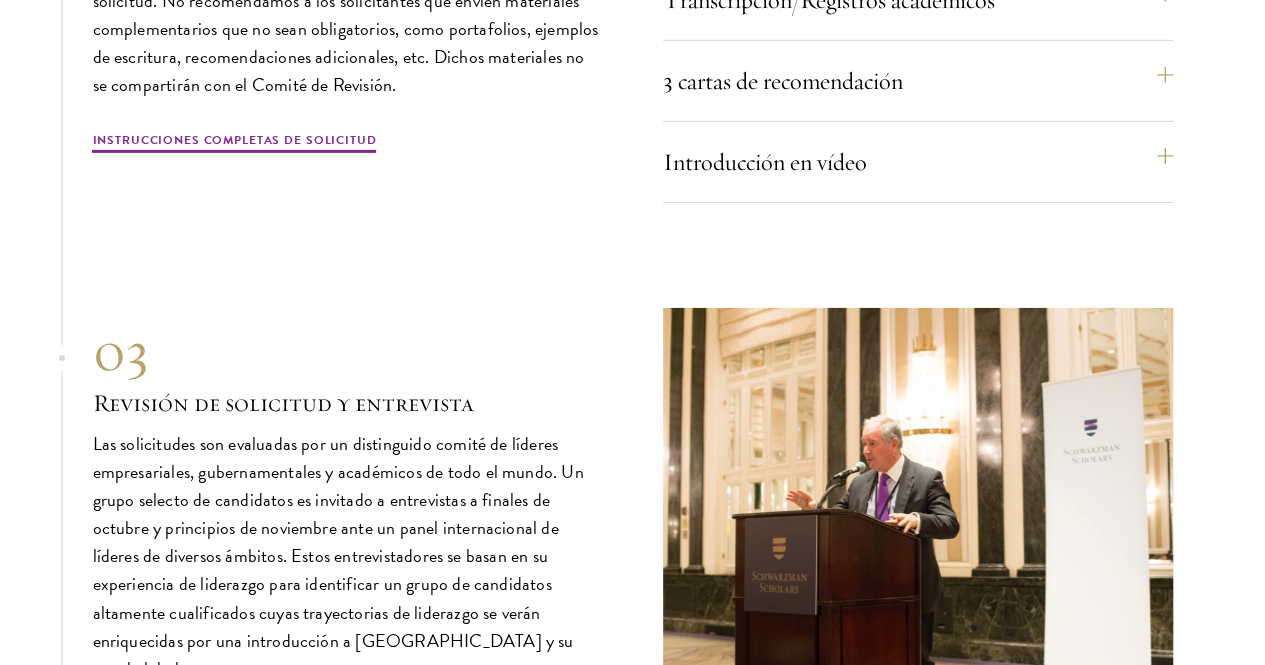 click on "2 ensayos" at bounding box center [928, -81] 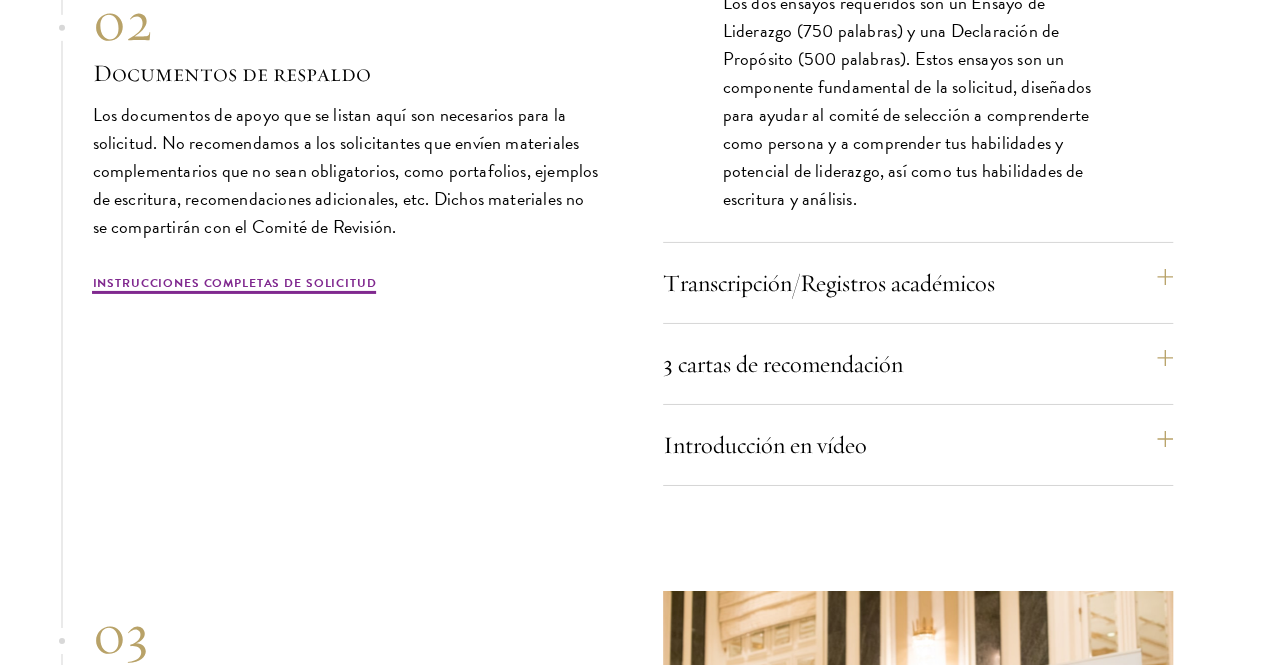 click on "2 ensayos" at bounding box center (928, -81) 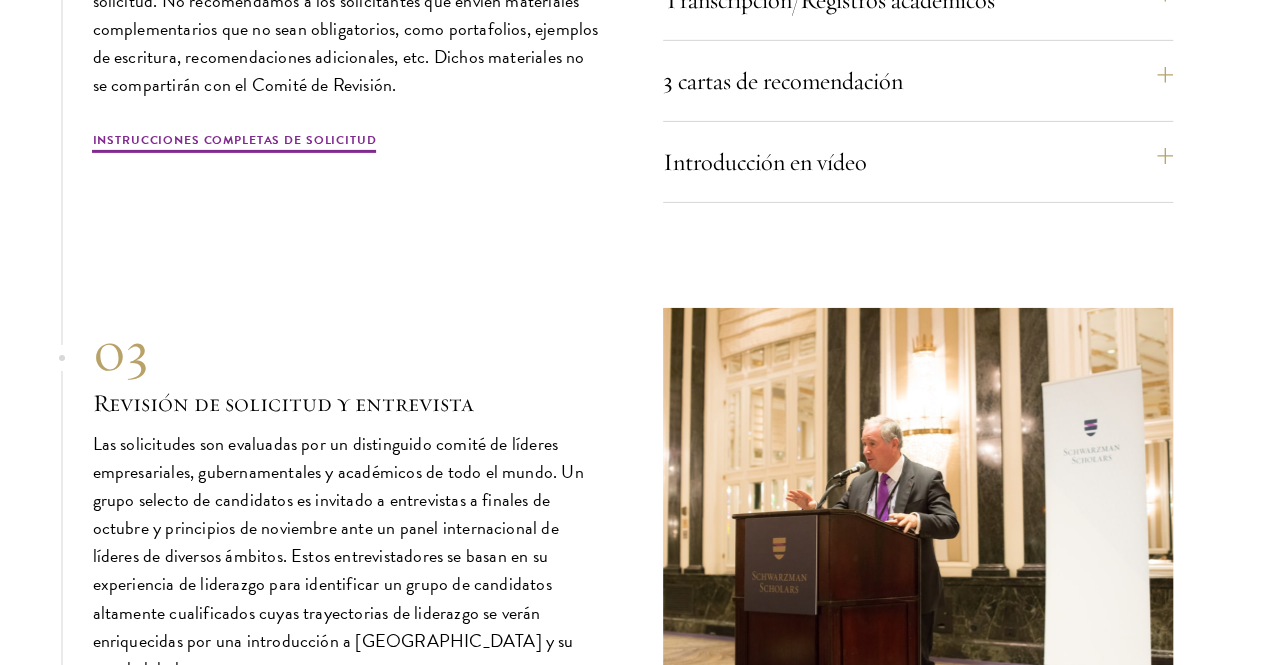 click on "Transcripción/Registros académicos
Debes escanear y cargar las transcripciones oficiales de cada institución de educación postsecundaria que otorgue títulos a la que hayas asistido." at bounding box center [918, 8] 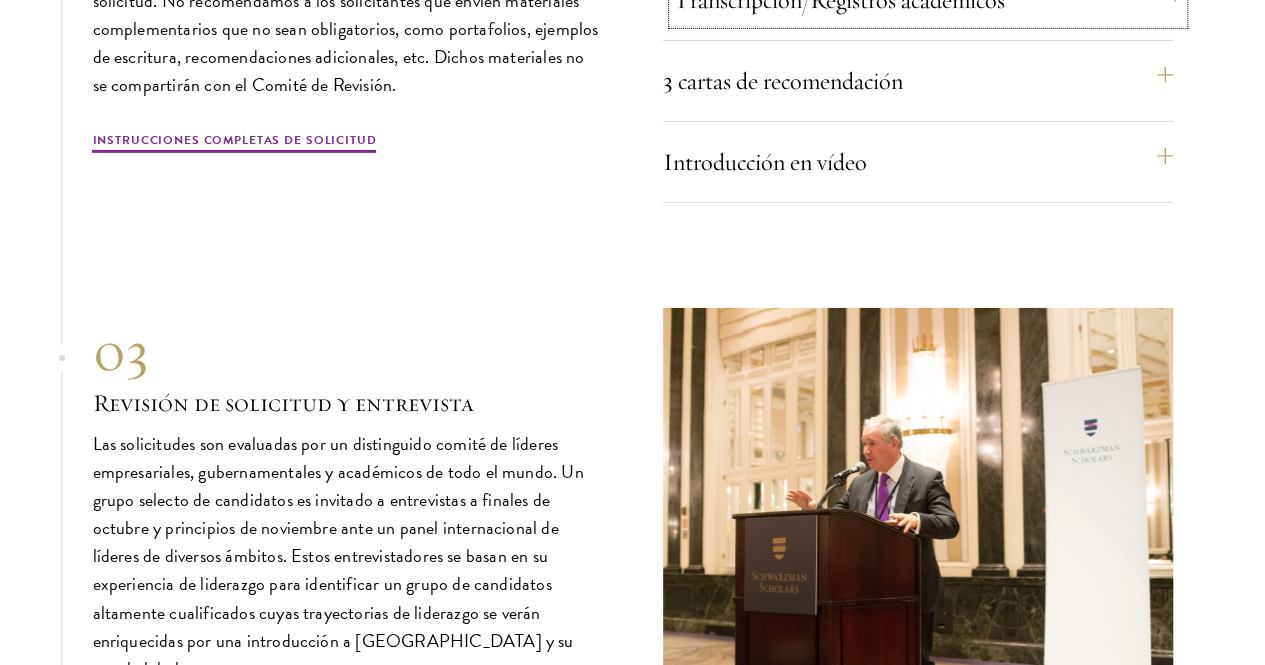 click on "Transcripción/Registros académicos" at bounding box center [839, 0] 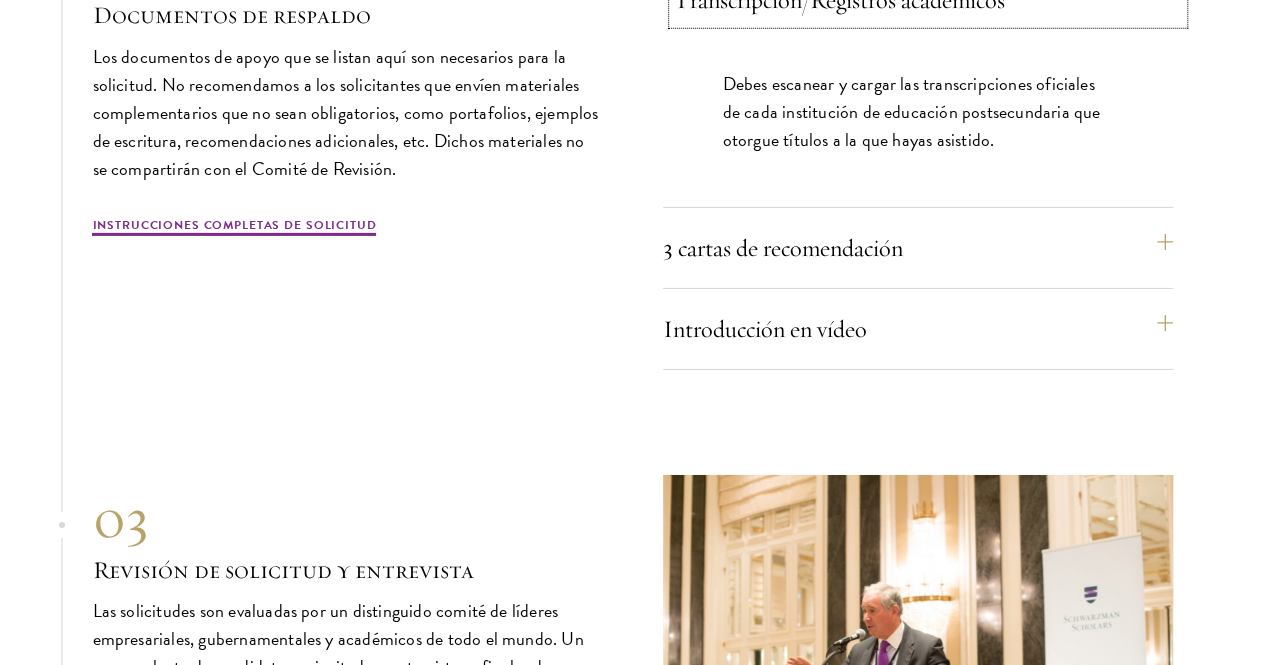 click on "Transcripción/Registros académicos" at bounding box center (839, 0) 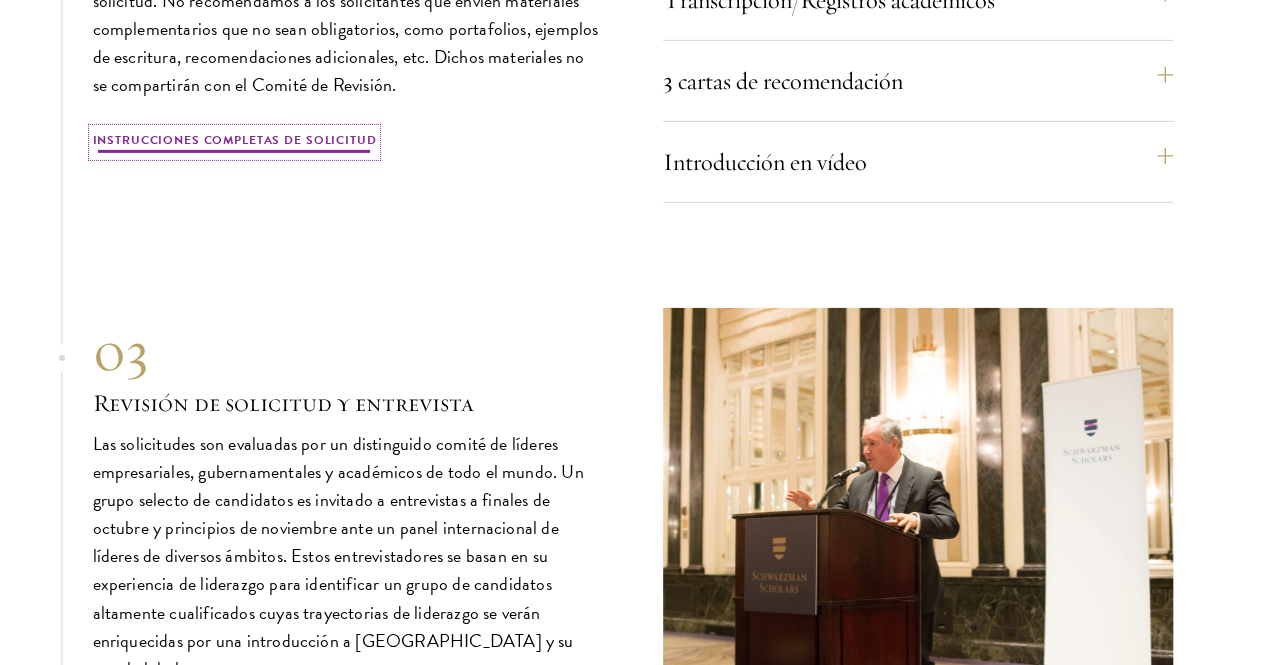 click on "Instrucciones completas de solicitud" at bounding box center [235, 141] 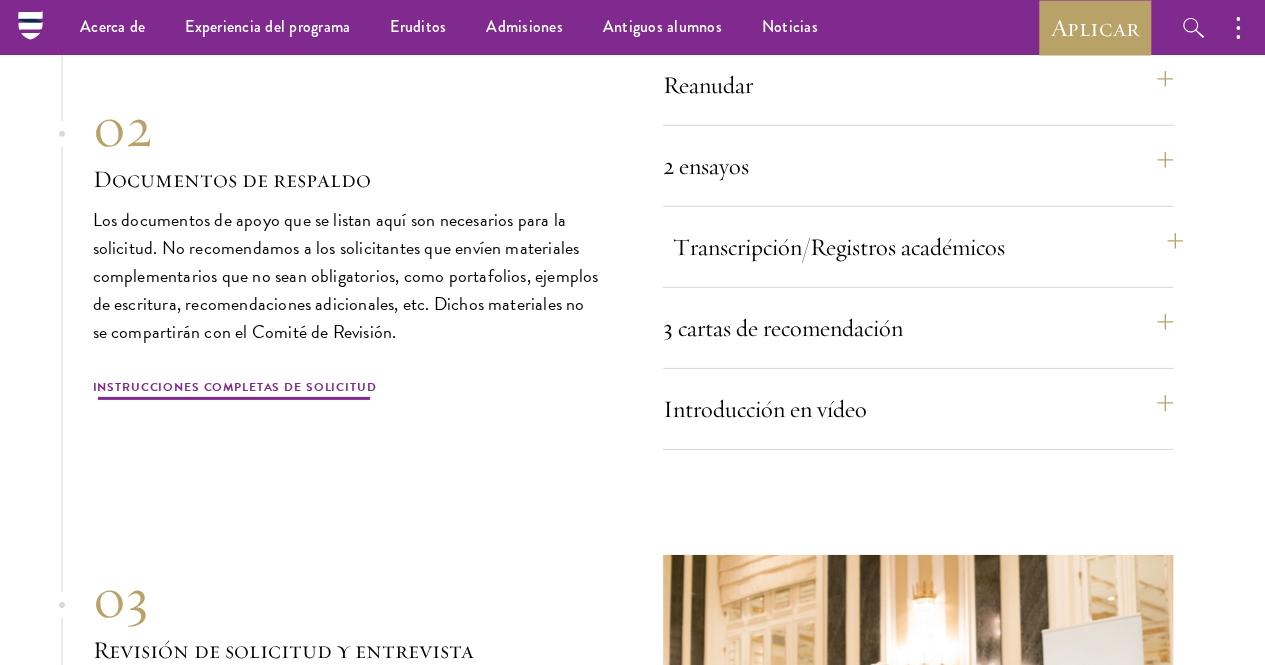 scroll, scrollTop: 6991, scrollLeft: 0, axis: vertical 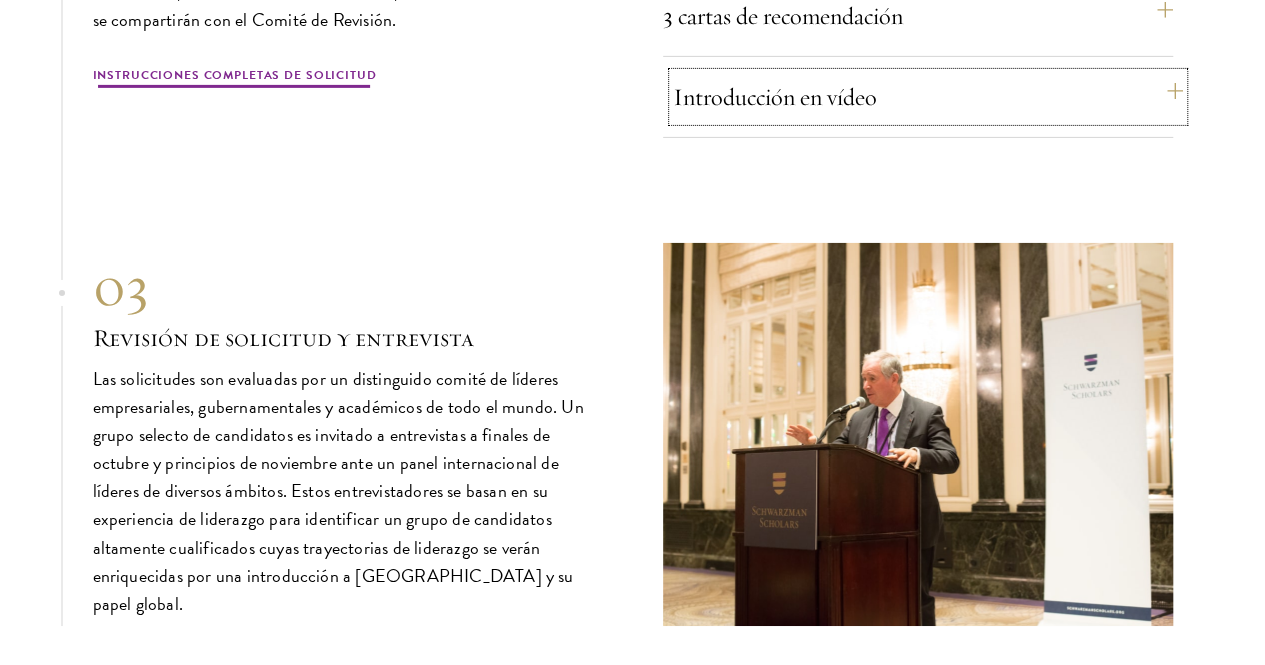 click on "Introducción en vídeo" at bounding box center [928, 97] 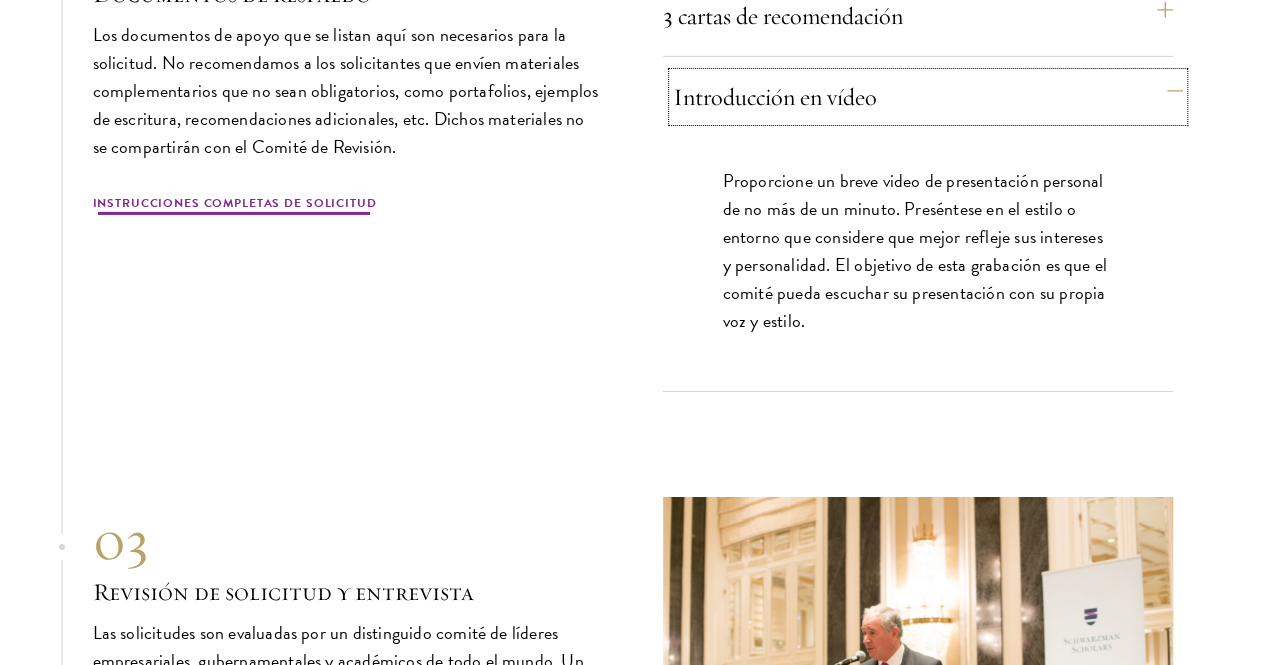 click on "Introducción en vídeo" at bounding box center (928, 97) 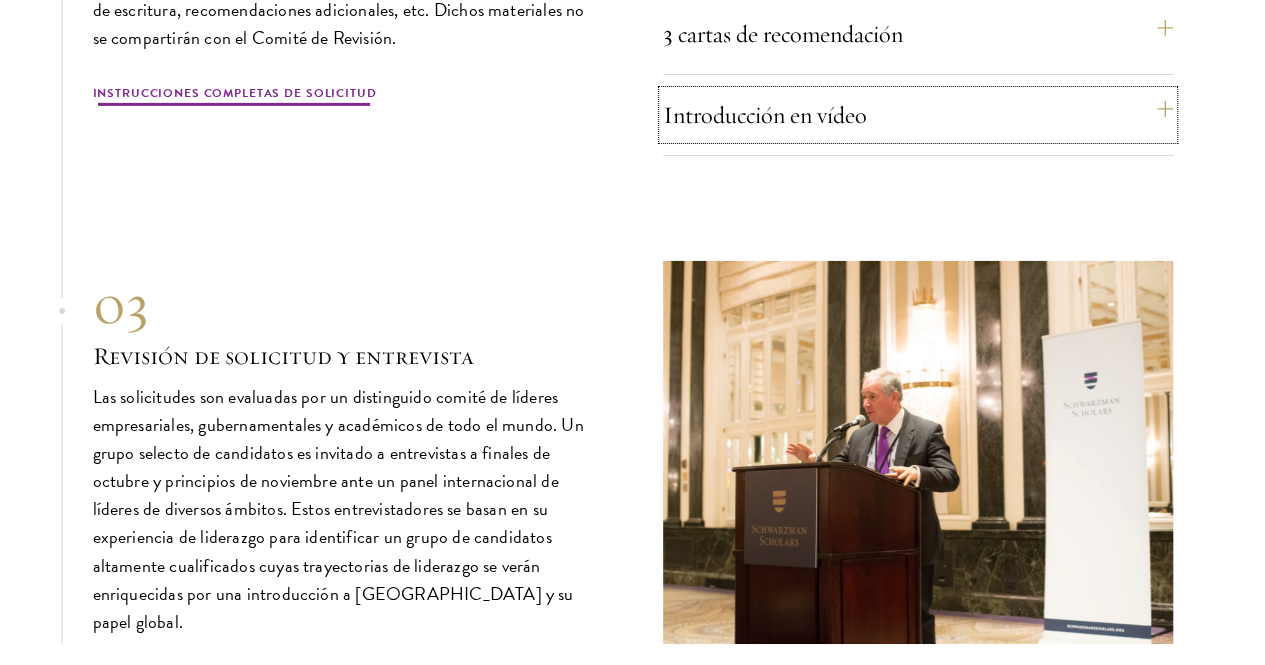 scroll, scrollTop: 7040, scrollLeft: 0, axis: vertical 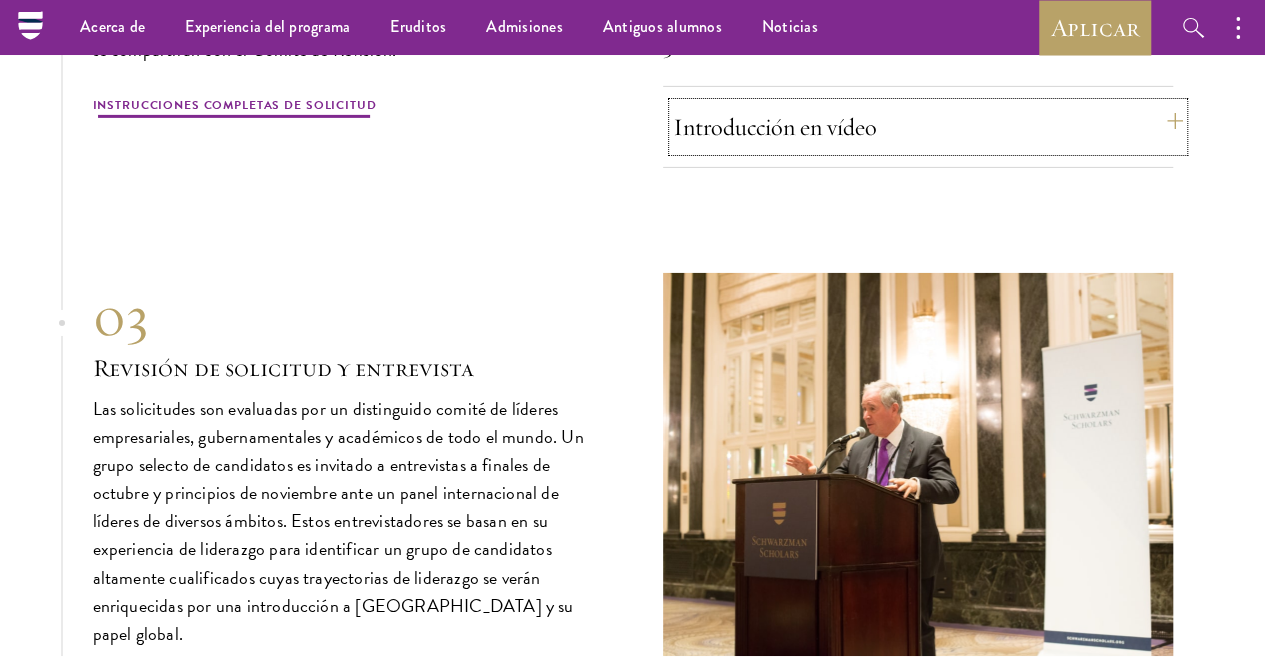 click on "Introducción en vídeo" at bounding box center (775, 127) 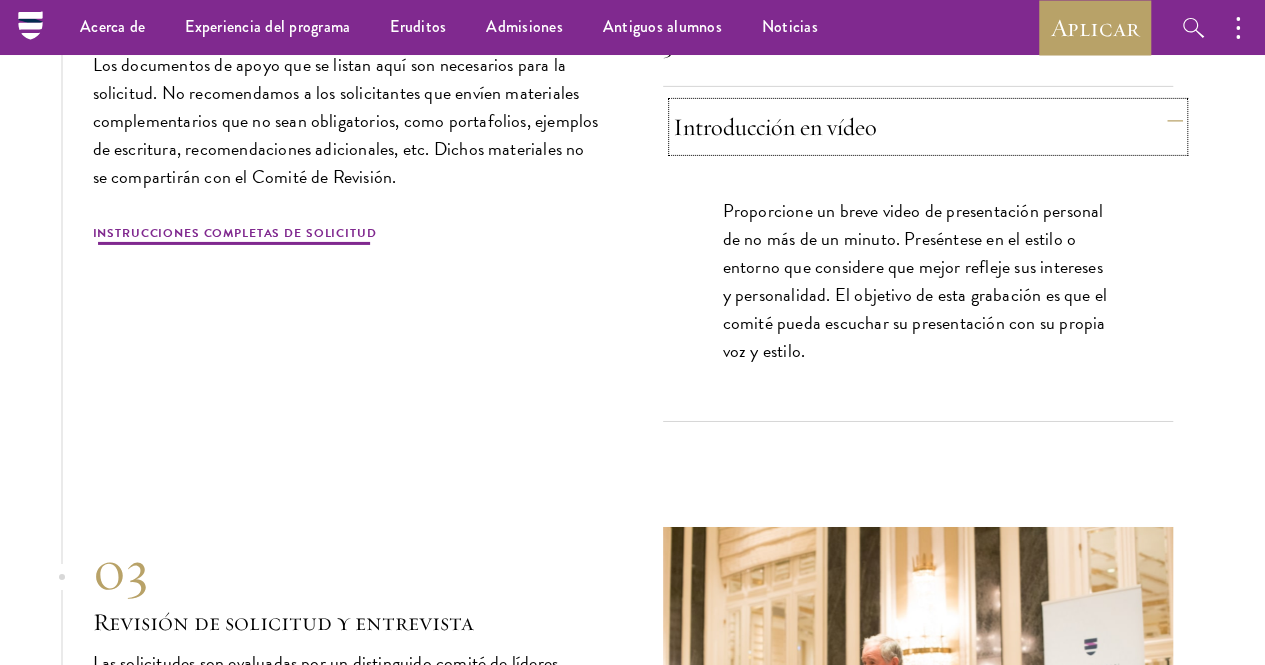 click on "Introducción en vídeo" at bounding box center [928, 127] 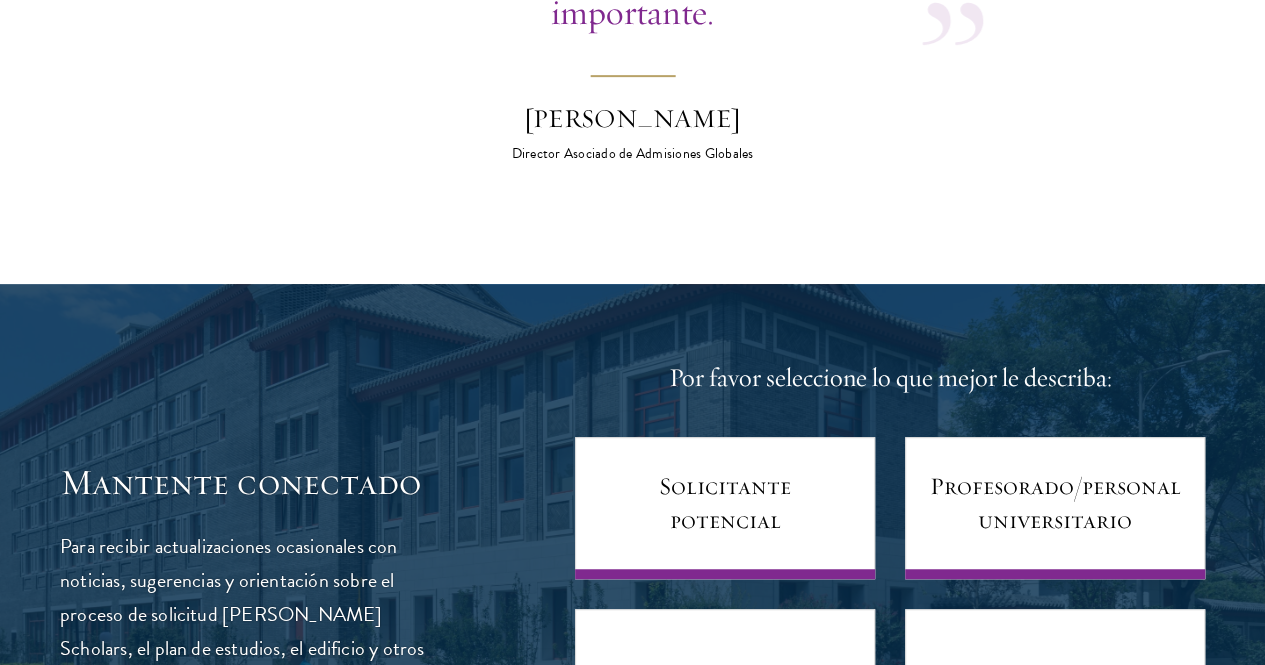scroll, scrollTop: 8063, scrollLeft: 0, axis: vertical 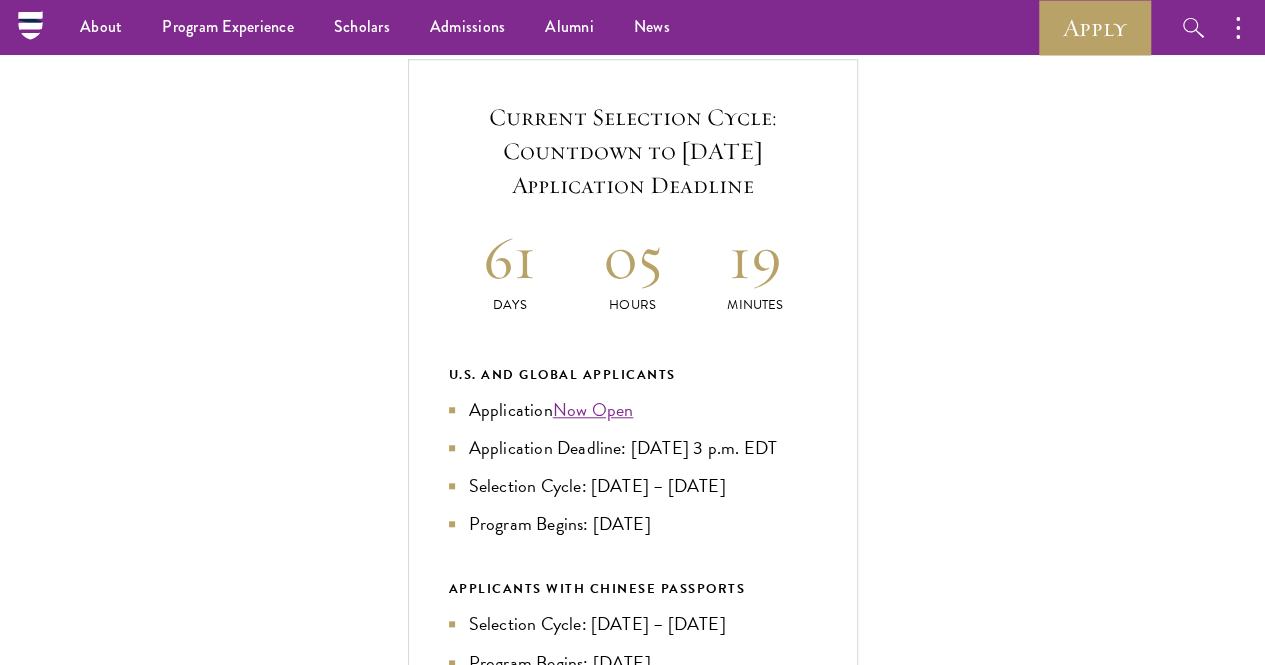click on "Application Home Page" at bounding box center (643, 1081) 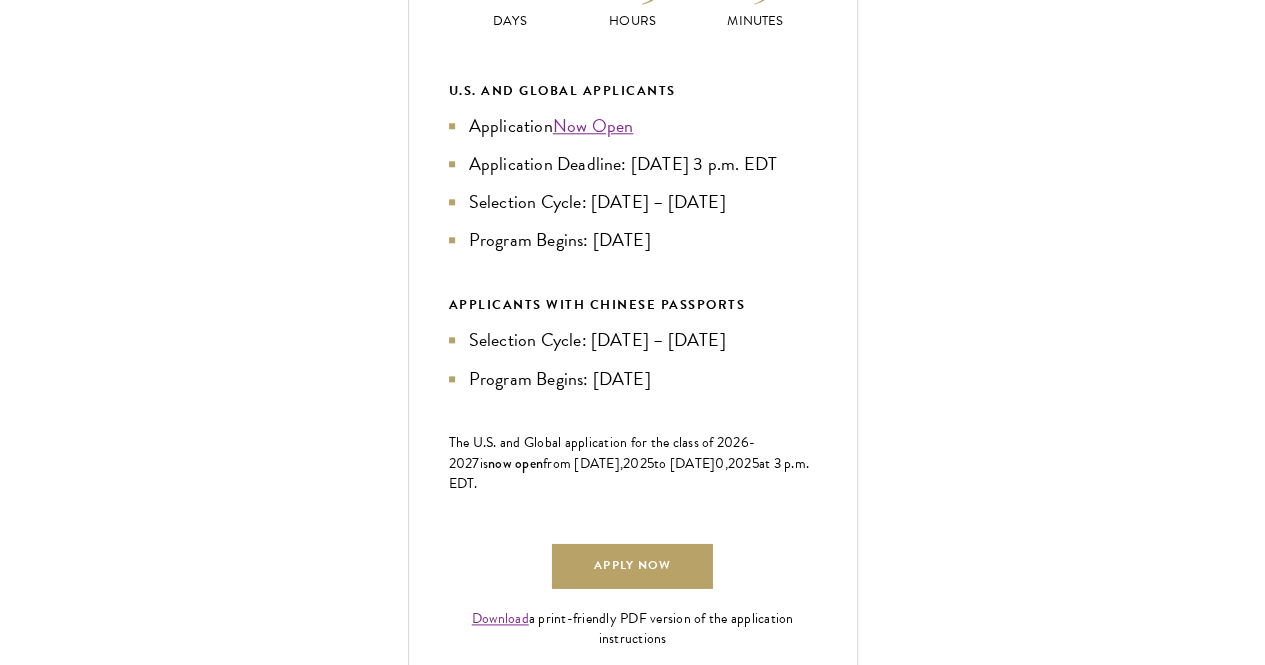 scroll, scrollTop: 985, scrollLeft: 0, axis: vertical 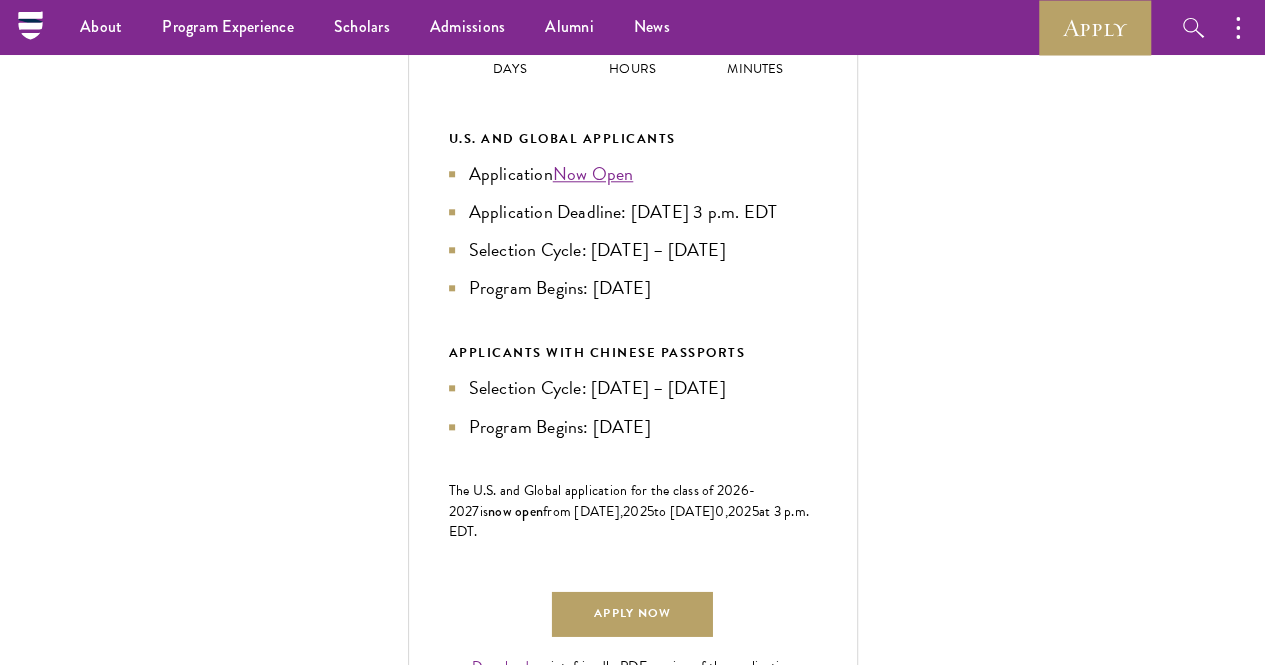 click on "Application Home Page
The online application form must be completed in English. All requirements must be submitted electronically; we do not accept materials via email or mail.
To begin, create an account to start a new application. The email address provided to create your account will be used for all correspondence about your admissions status. After creating an account, a system-generated email will be sent to you with a temporary PIN to activate your account. If you do not receive this email immediately, check your spam/junk folders. Add  [EMAIL_ADDRESS][DOMAIN_NAME]  to your safe senders list.
Once you have created an account, click “Start New Application” to begin your application. You do not have to complete your application in one sitting; you may access and continue your work as frequently as needed before final submission. To save your work, click on the “Continue” button.
Personal Information
." at bounding box center [633, 1438] 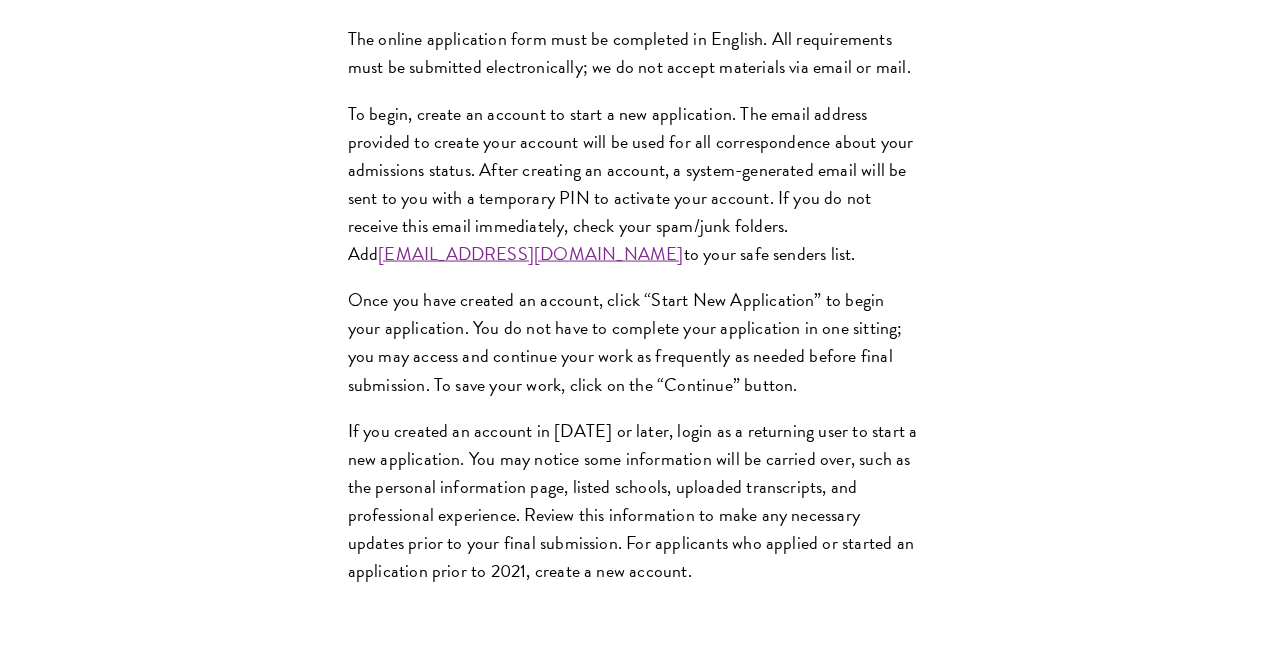 scroll, scrollTop: 1824, scrollLeft: 0, axis: vertical 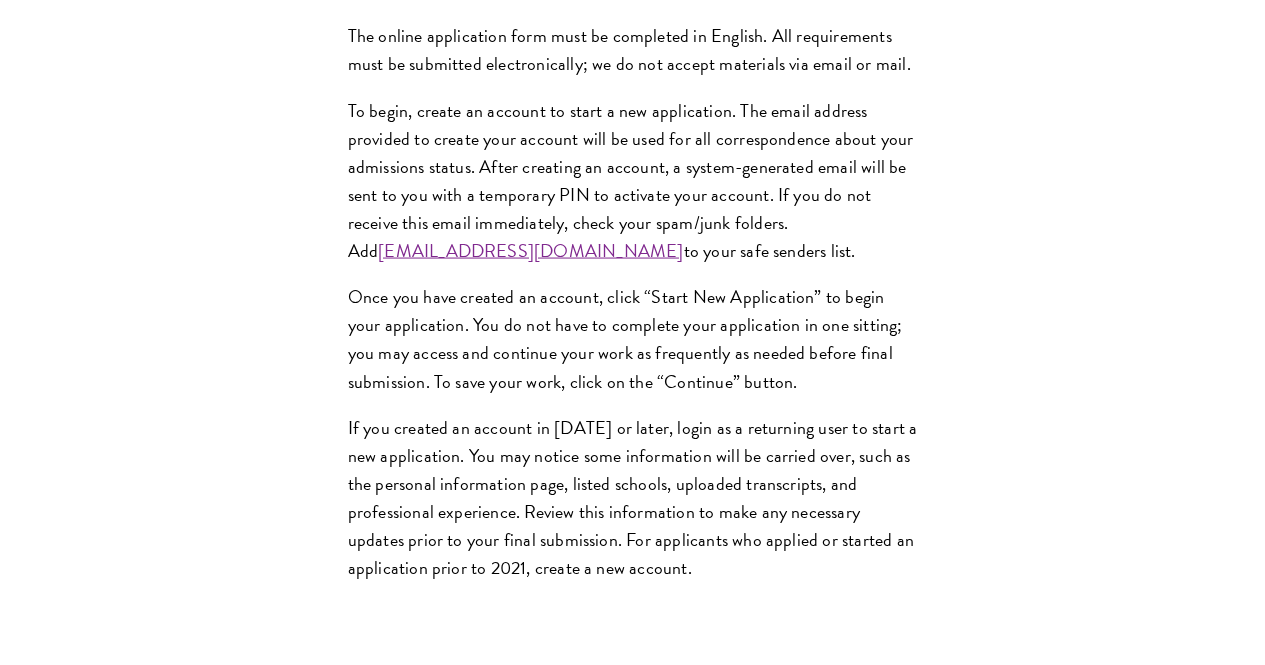 click on "Language Skills" at bounding box center (643, 1227) 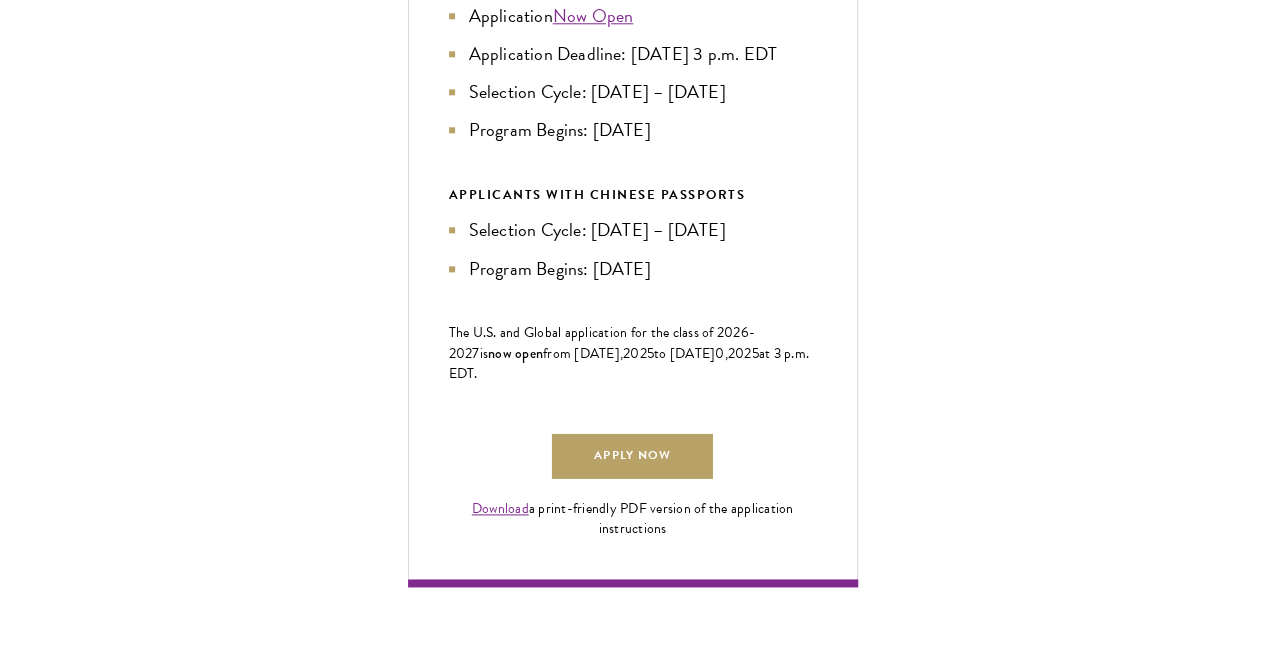 scroll, scrollTop: 1090, scrollLeft: 0, axis: vertical 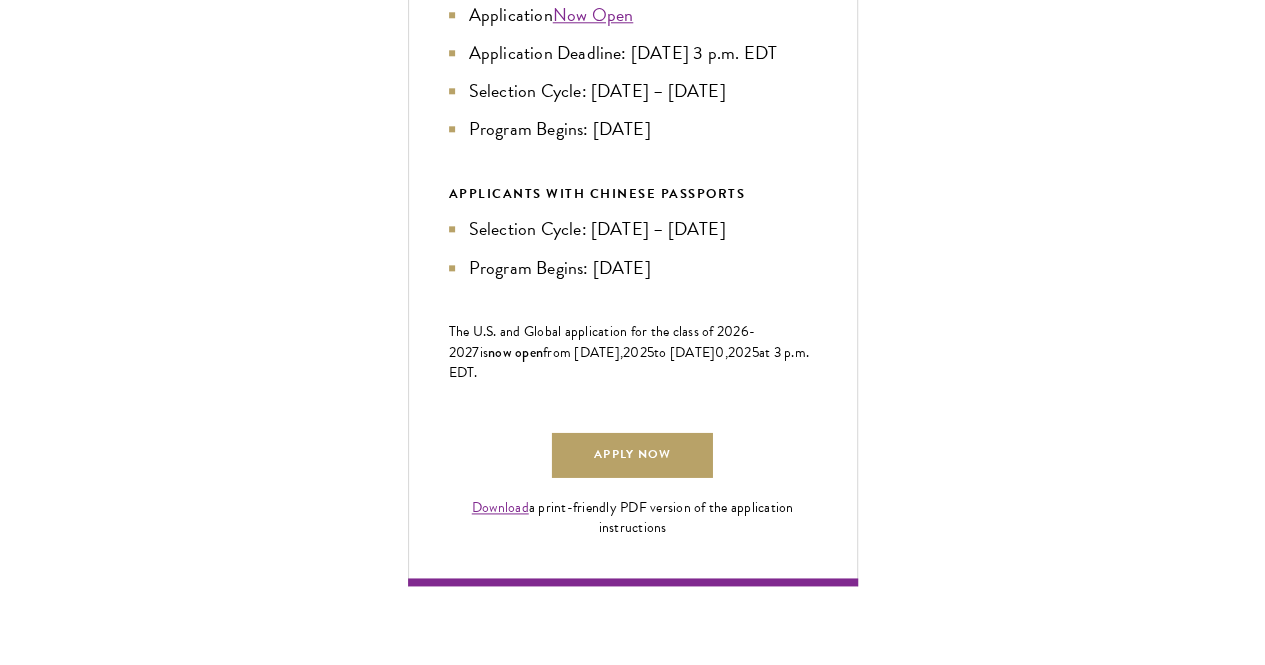 click on "Language Skills" at bounding box center (643, 1010) 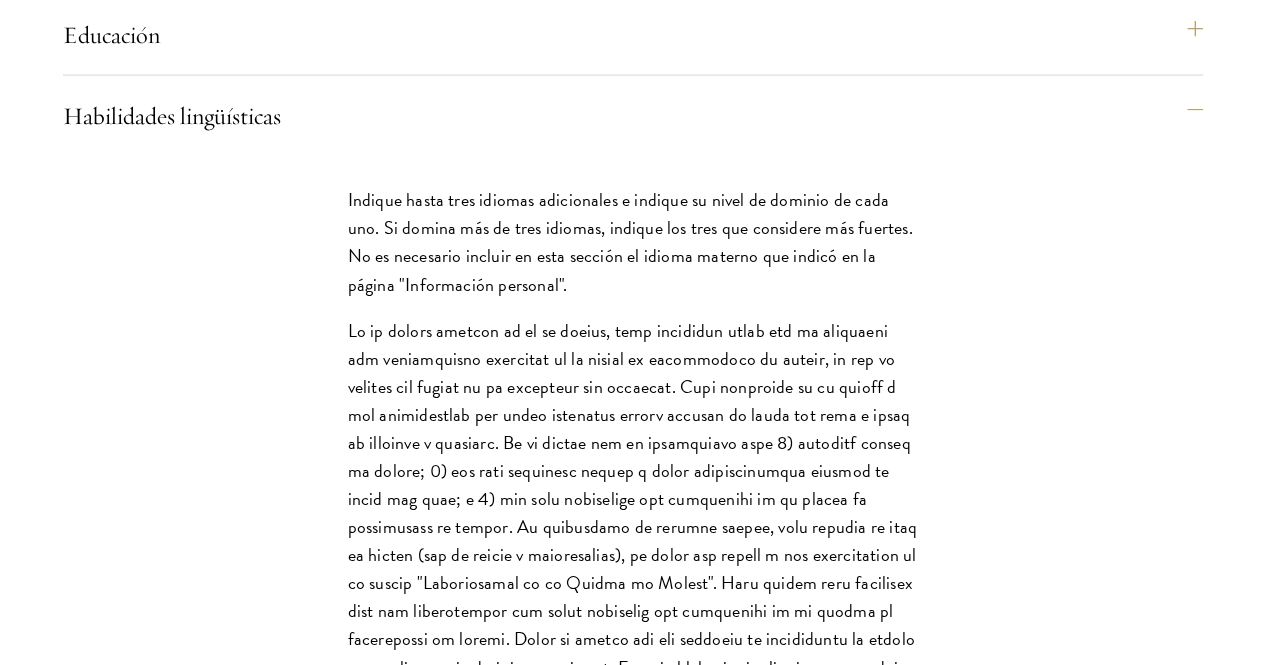 scroll, scrollTop: 2250, scrollLeft: 0, axis: vertical 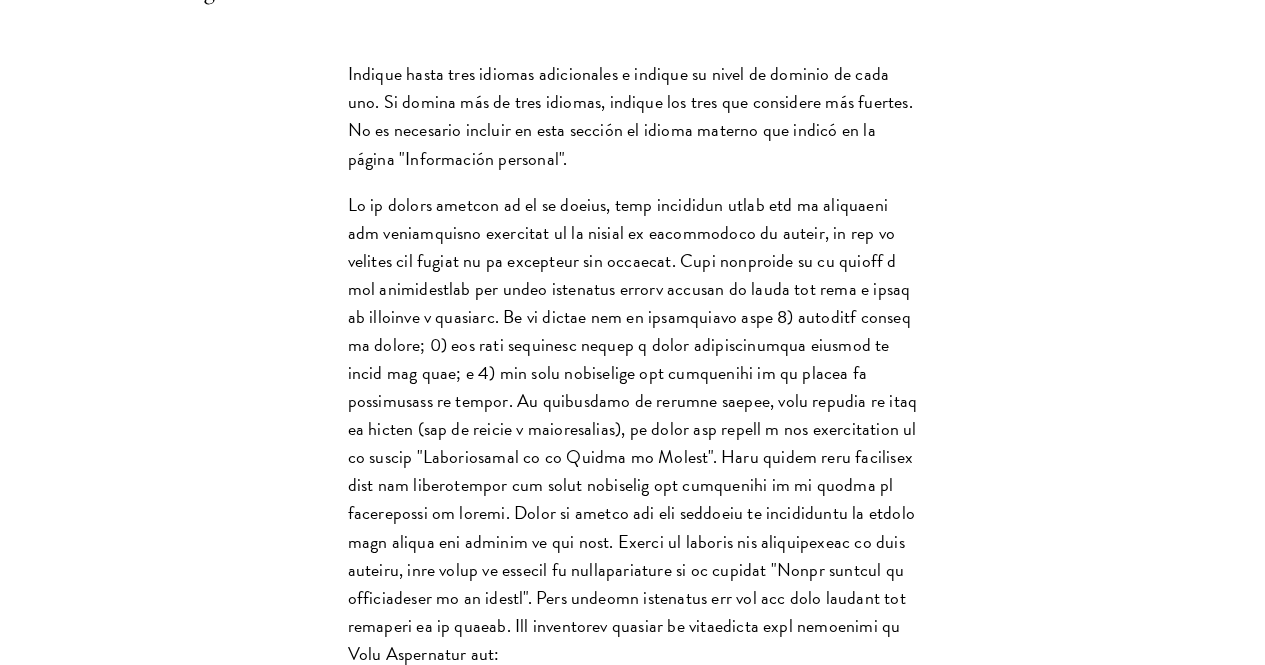 click on "Premios y reconocimientos" at bounding box center [643, 1200] 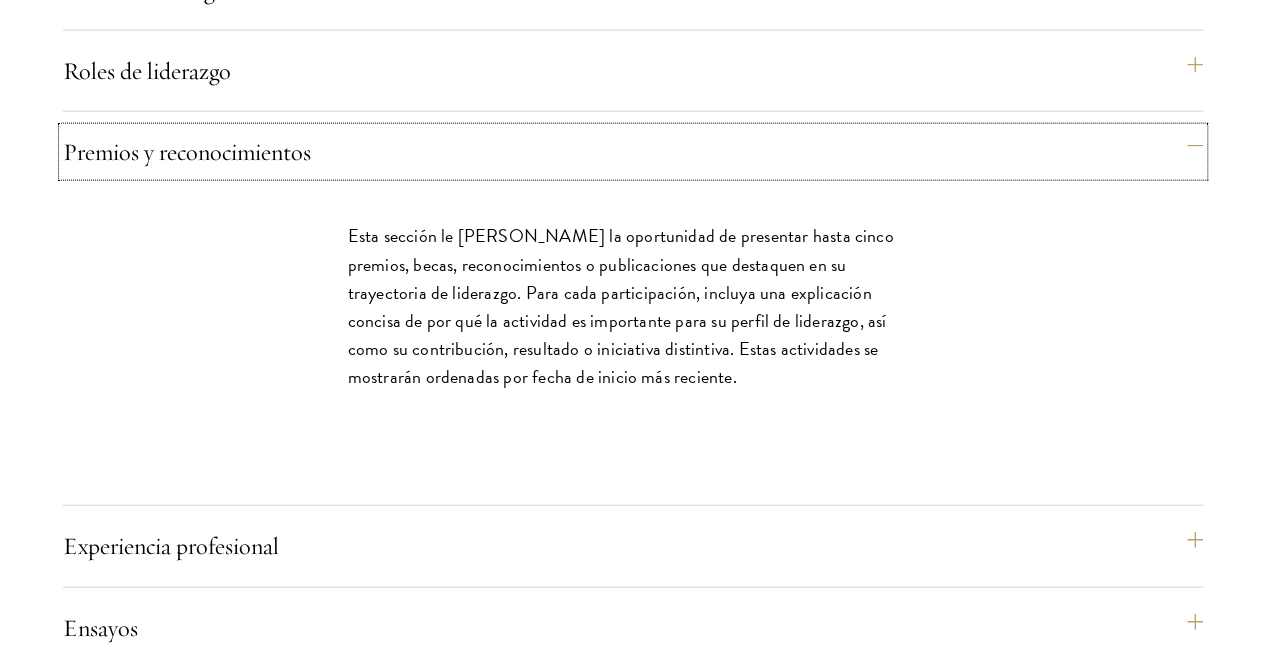 type 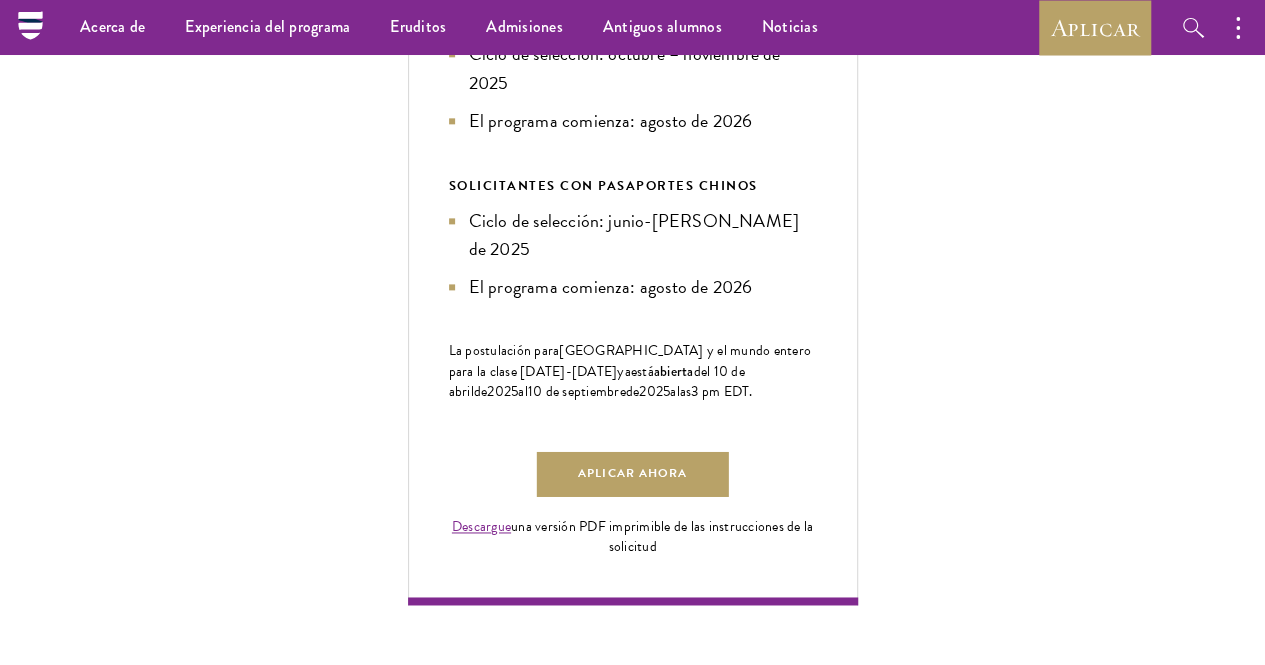scroll, scrollTop: 1210, scrollLeft: 0, axis: vertical 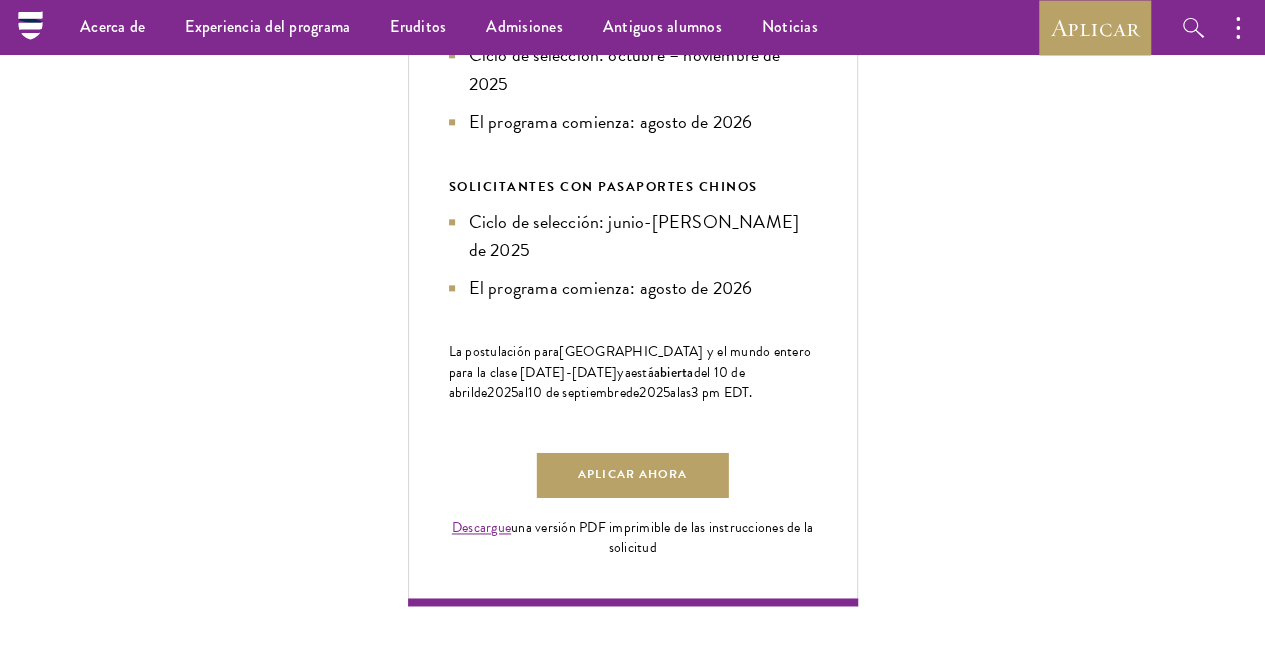 click on "Premios y reconocimientos" at bounding box center (643, 1192) 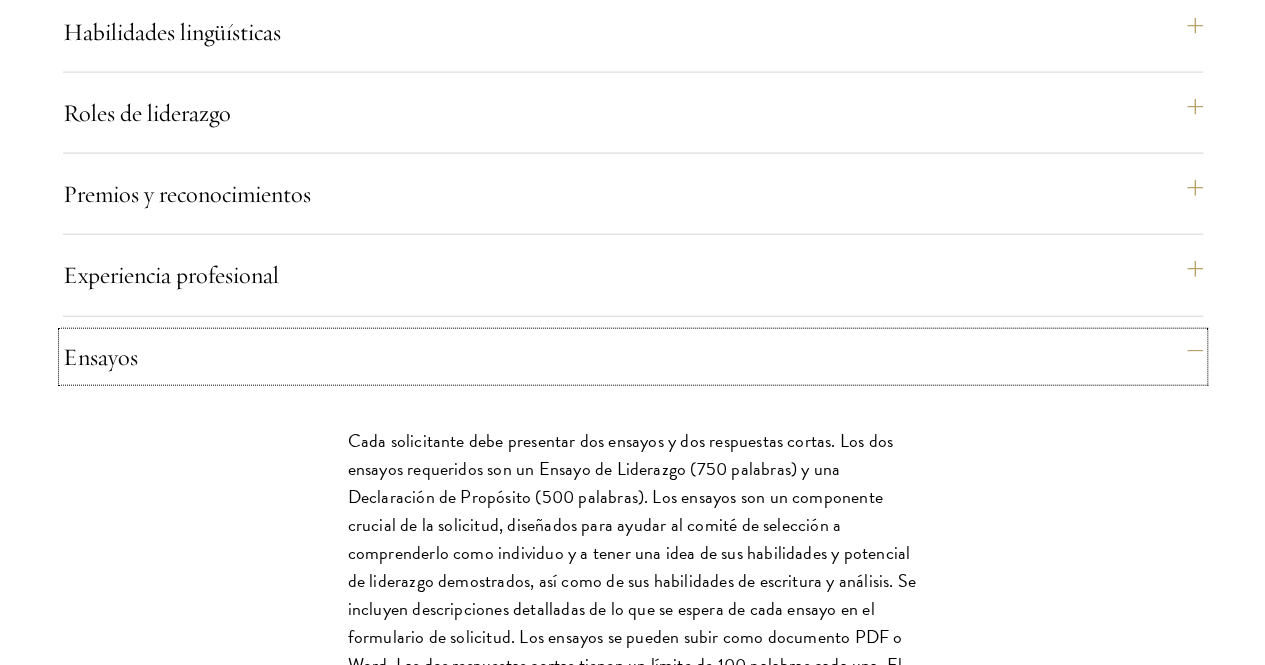 scroll, scrollTop: 2210, scrollLeft: 0, axis: vertical 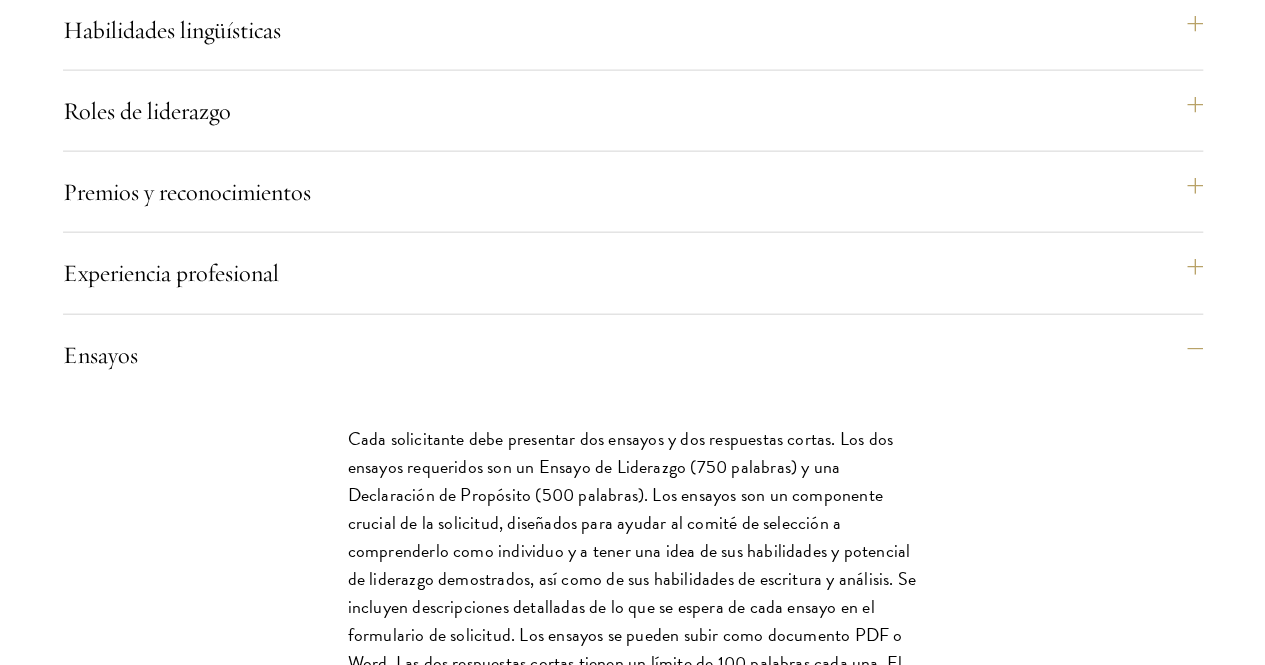 click on "Recomendaciones" at bounding box center (643, 1174) 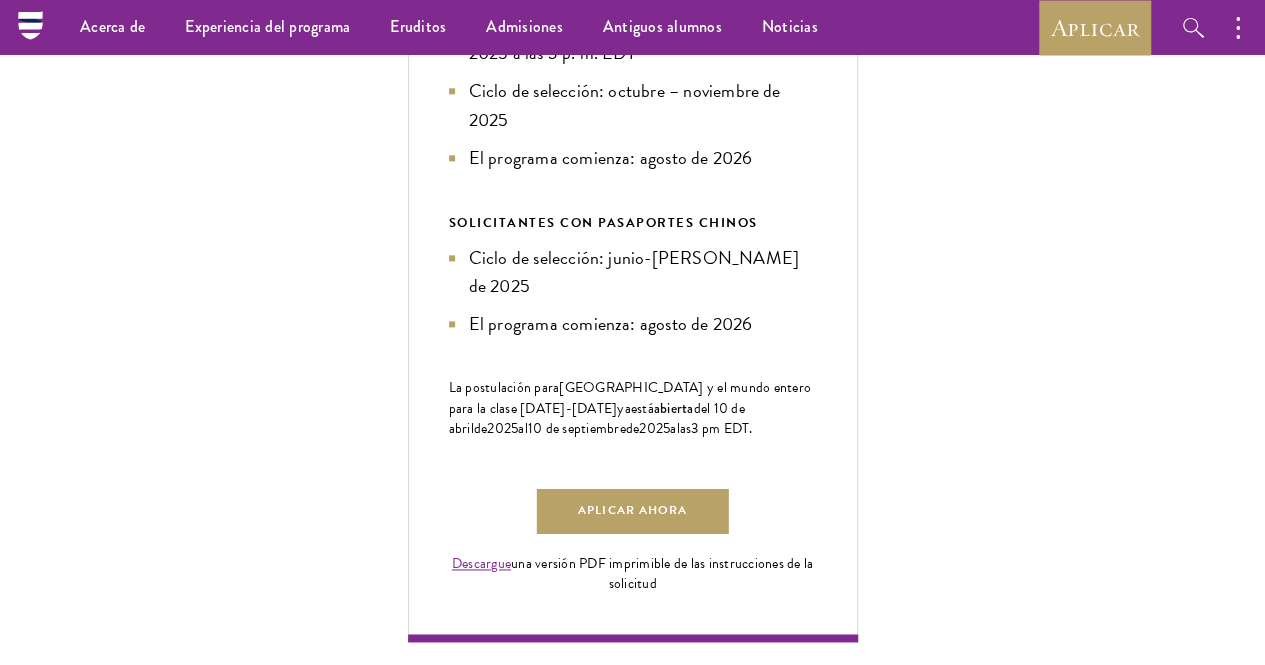 scroll, scrollTop: 1174, scrollLeft: 0, axis: vertical 